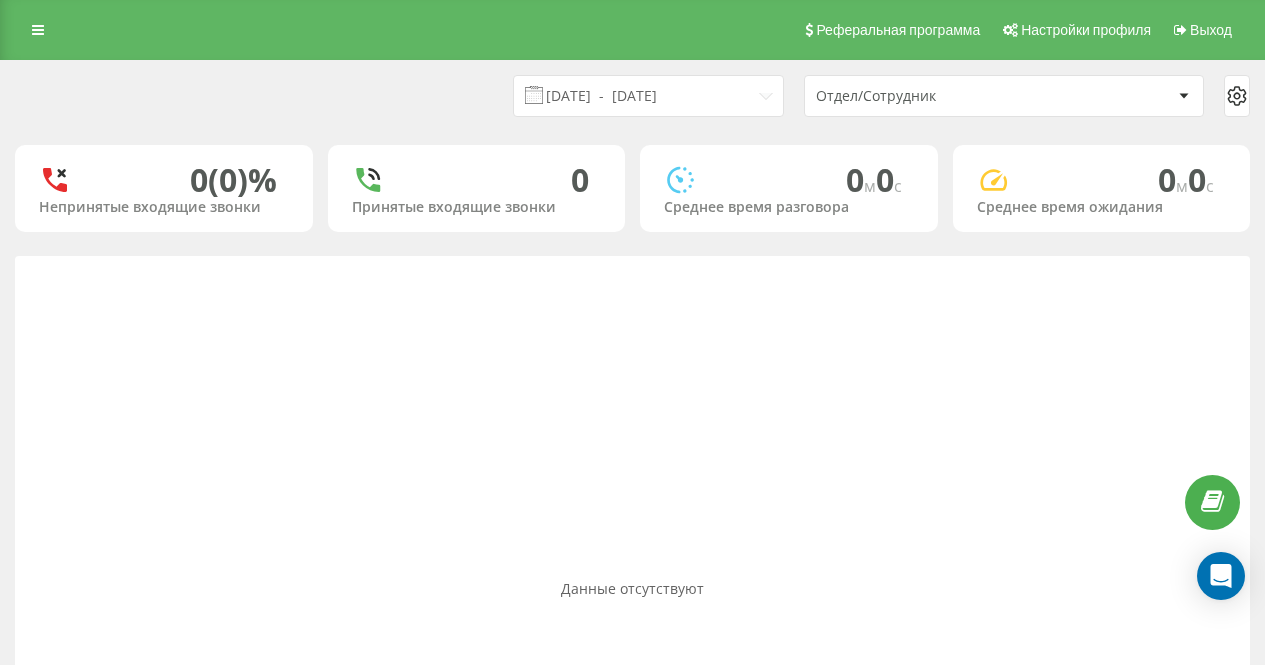 scroll, scrollTop: 0, scrollLeft: 0, axis: both 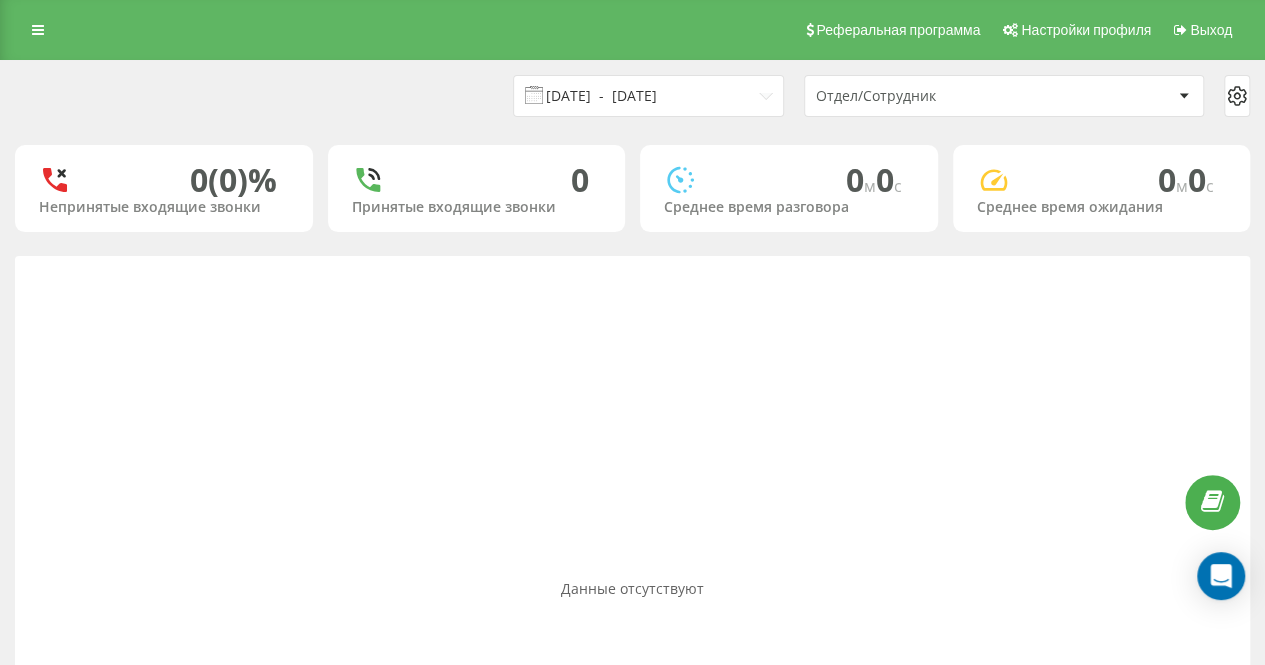 click on "05.08.2025  -  05.08.2025" at bounding box center (648, 96) 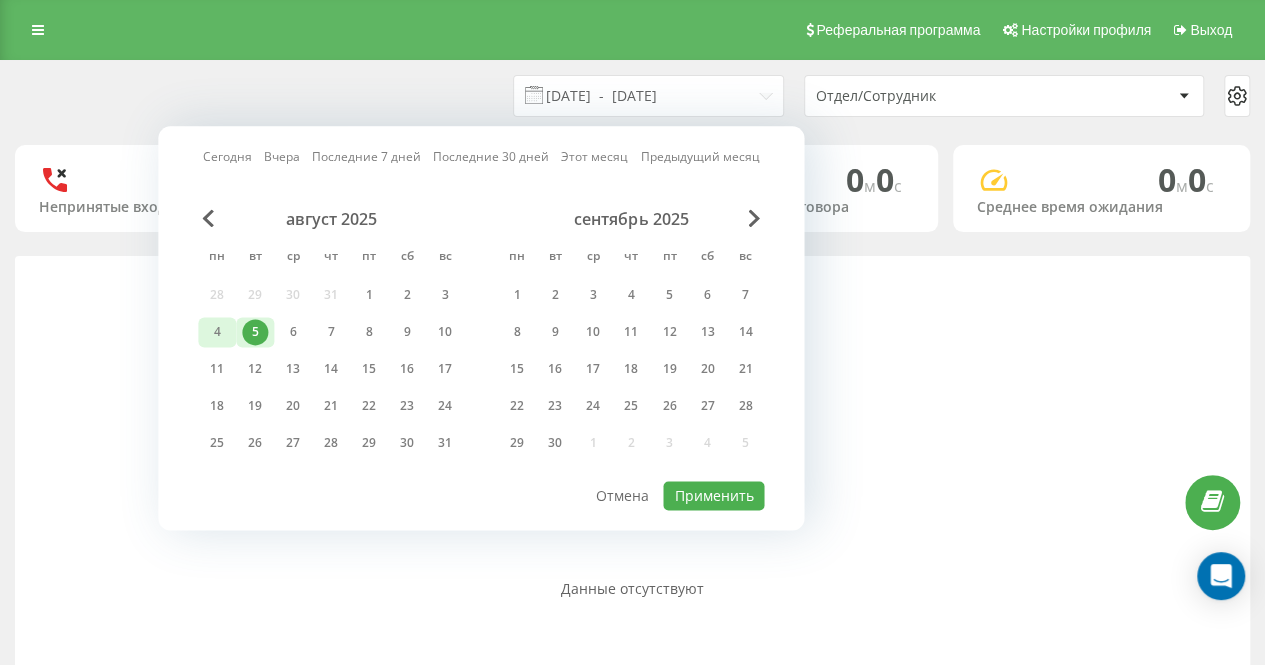 click on "4" at bounding box center [217, 332] 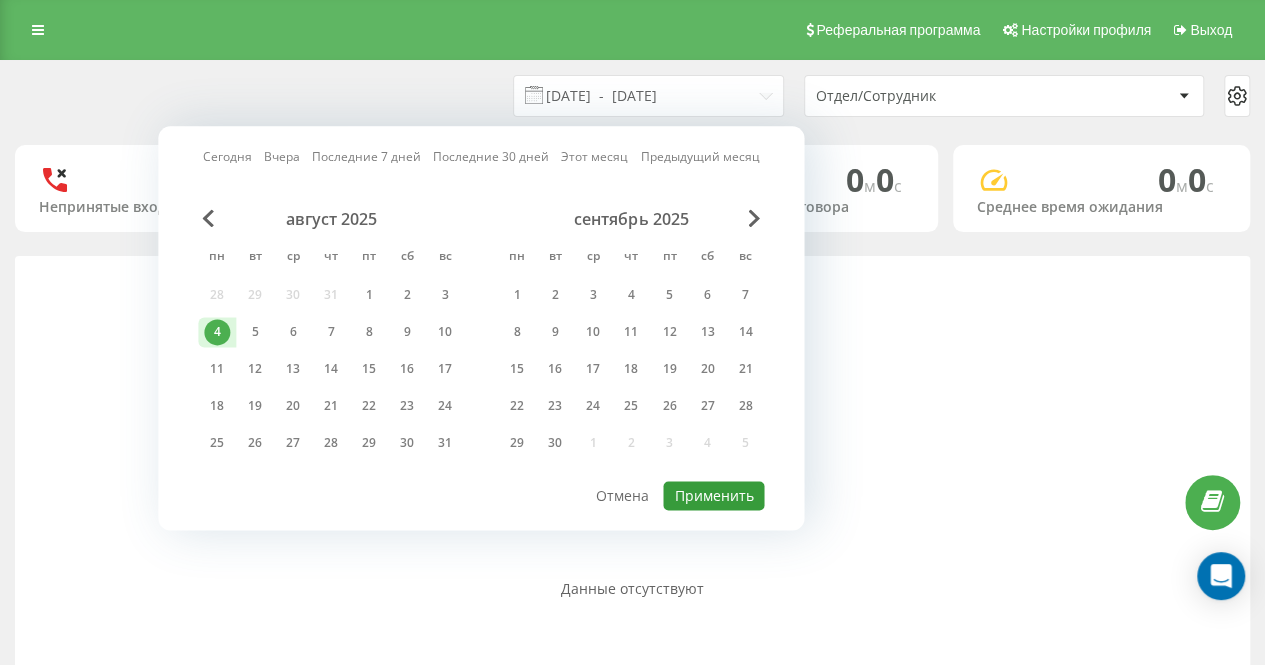 click on "Применить" at bounding box center (713, 495) 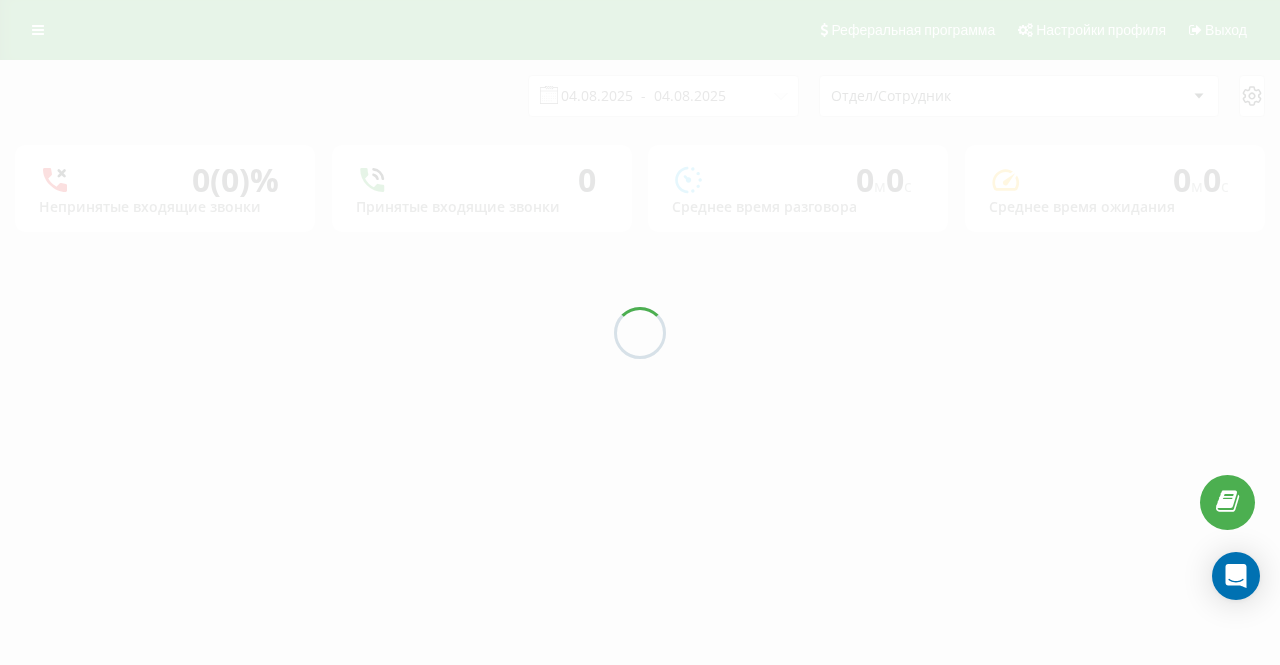 drag, startPoint x: 448, startPoint y: 109, endPoint x: 453, endPoint y: 146, distance: 37.336308 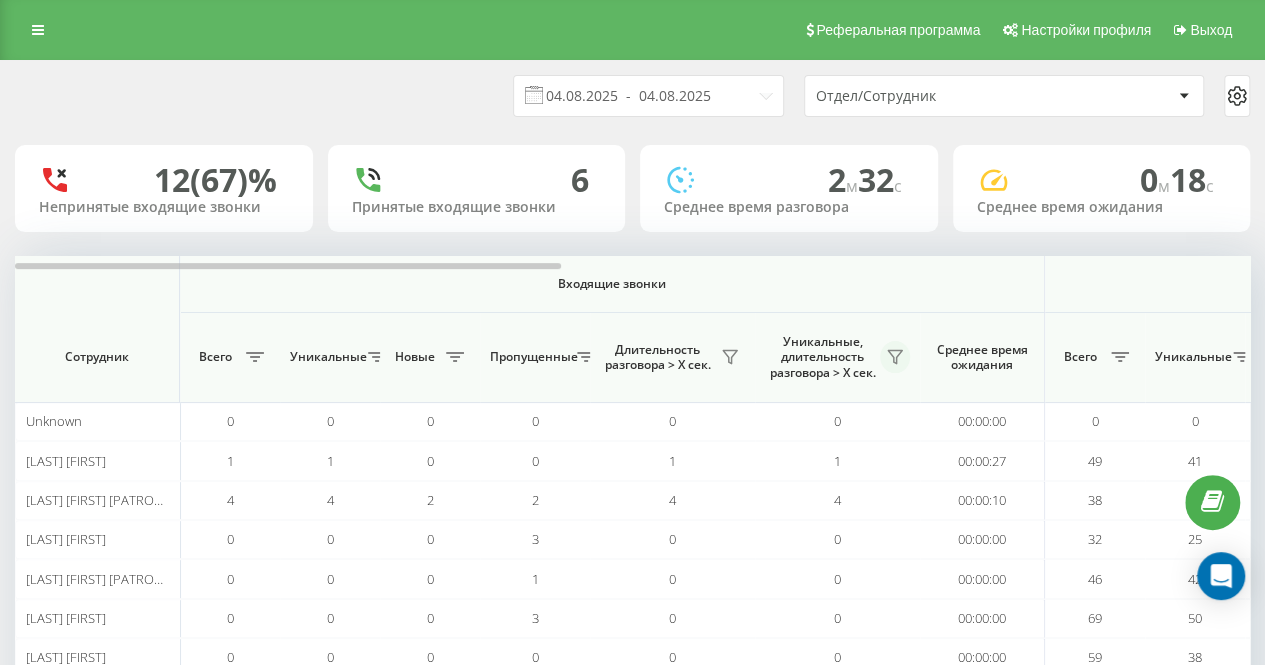 click at bounding box center (895, 357) 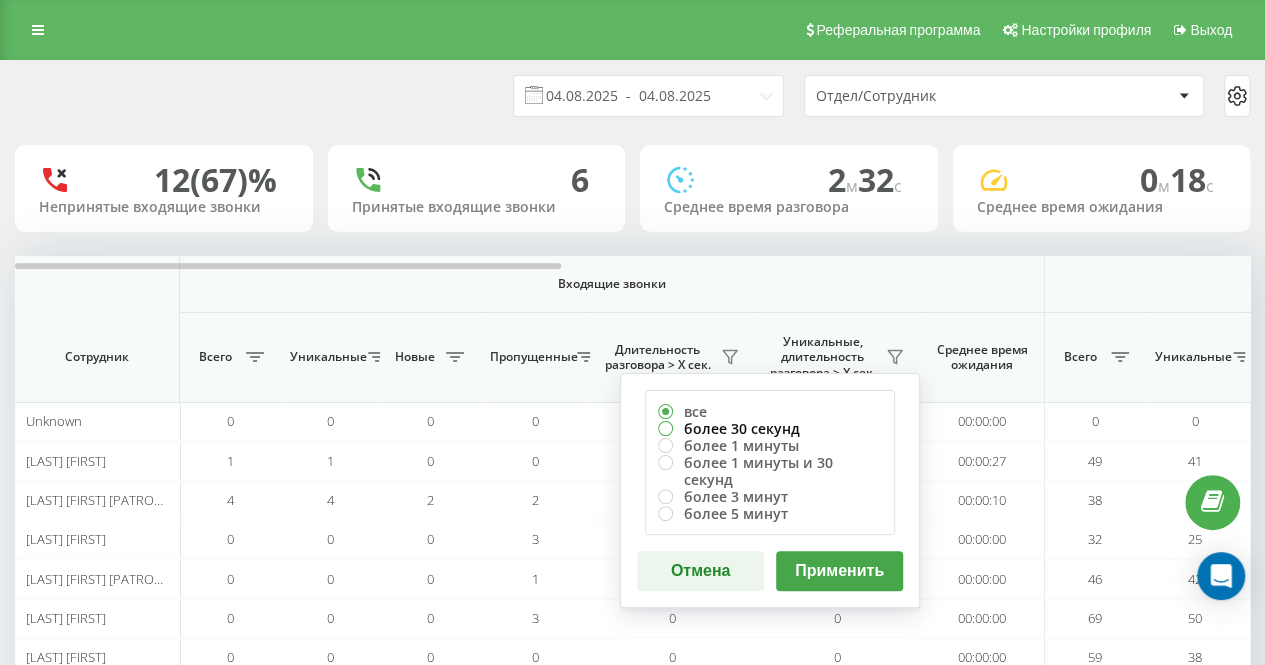 click on "более 30 секунд" at bounding box center [770, 428] 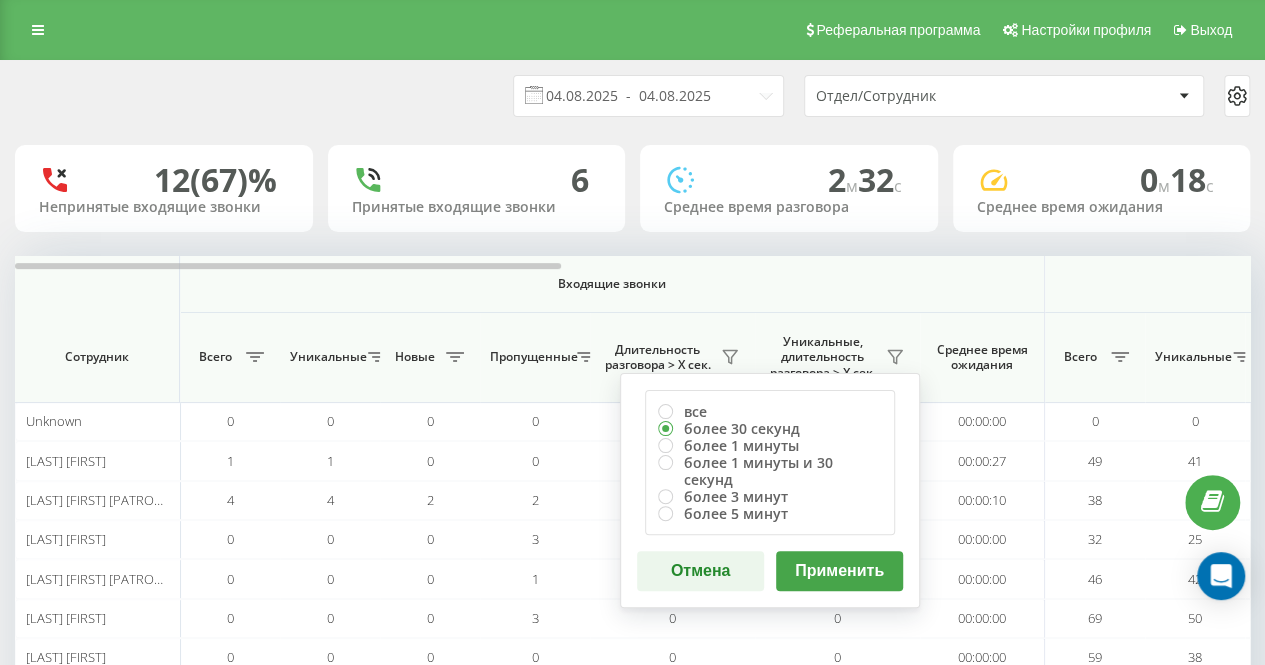 click on "Применить" at bounding box center (839, 571) 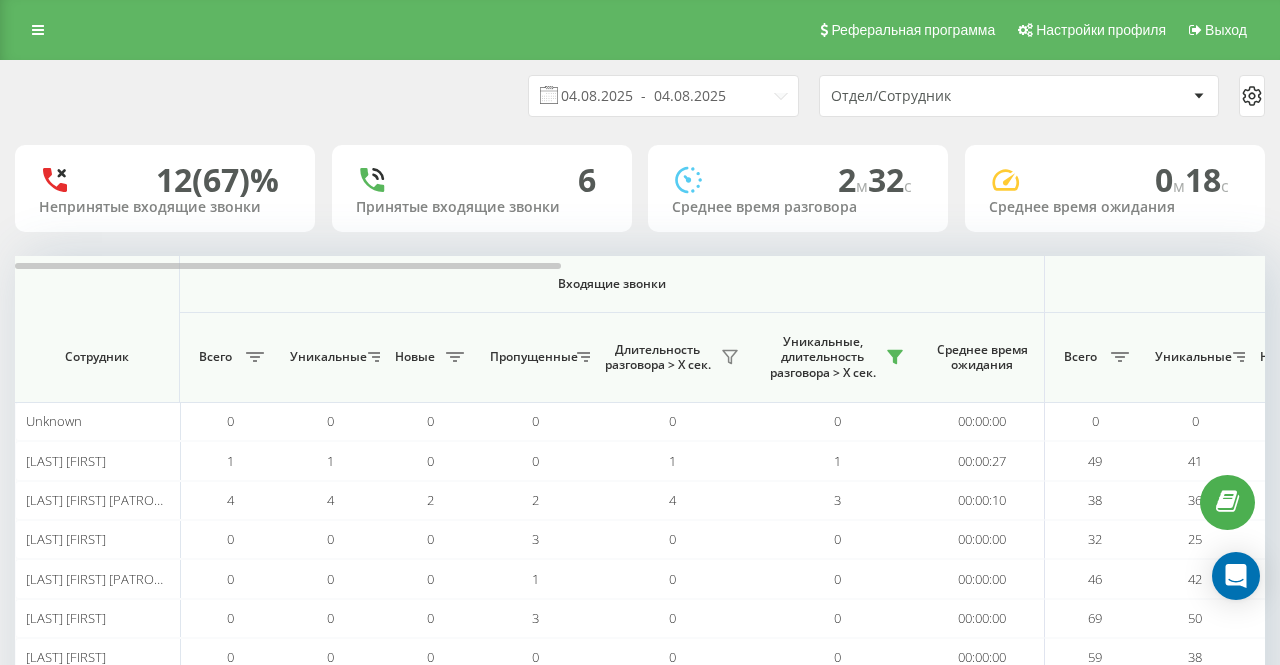 click on "05.08.2025  -  05.08.2025 Отдел/Сотрудник" at bounding box center (640, 96) 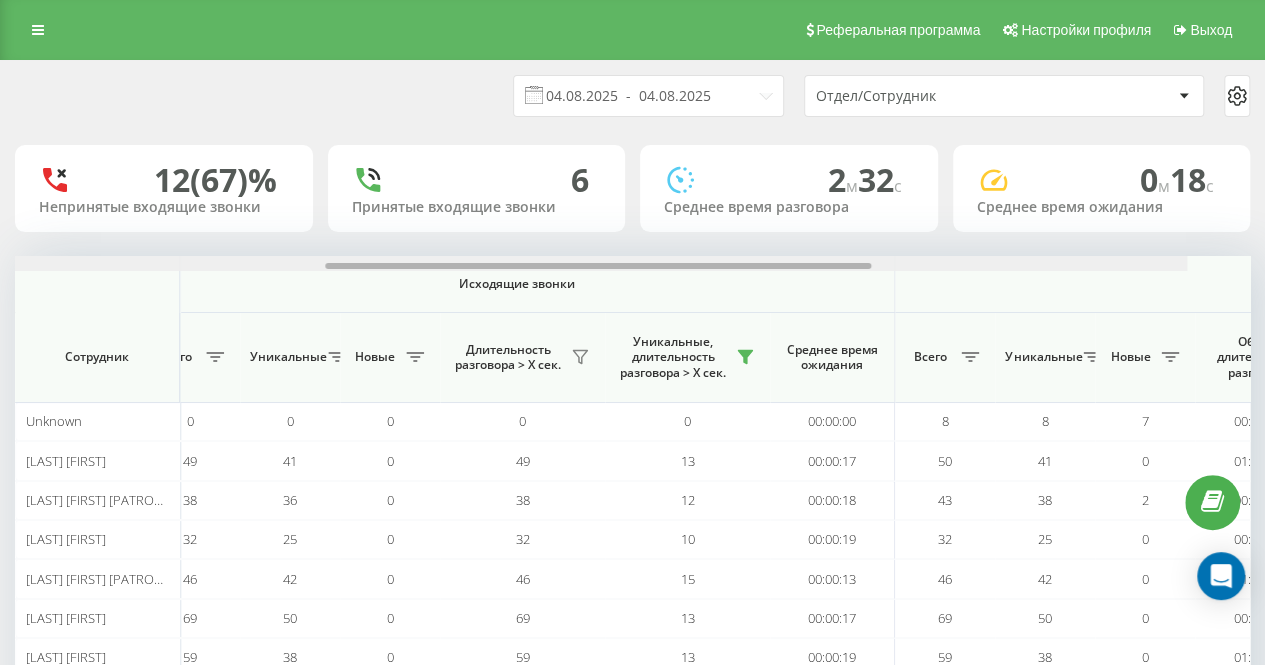 scroll, scrollTop: 0, scrollLeft: 1011, axis: horizontal 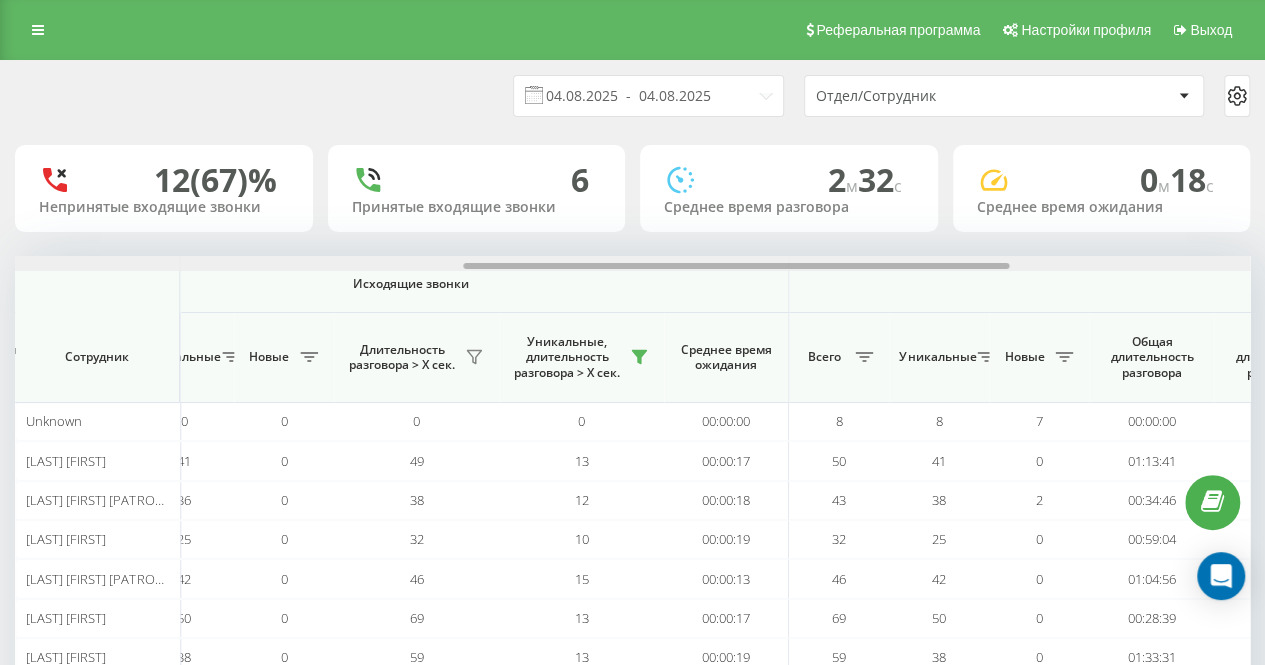drag, startPoint x: 507, startPoint y: 265, endPoint x: 955, endPoint y: 273, distance: 448.0714 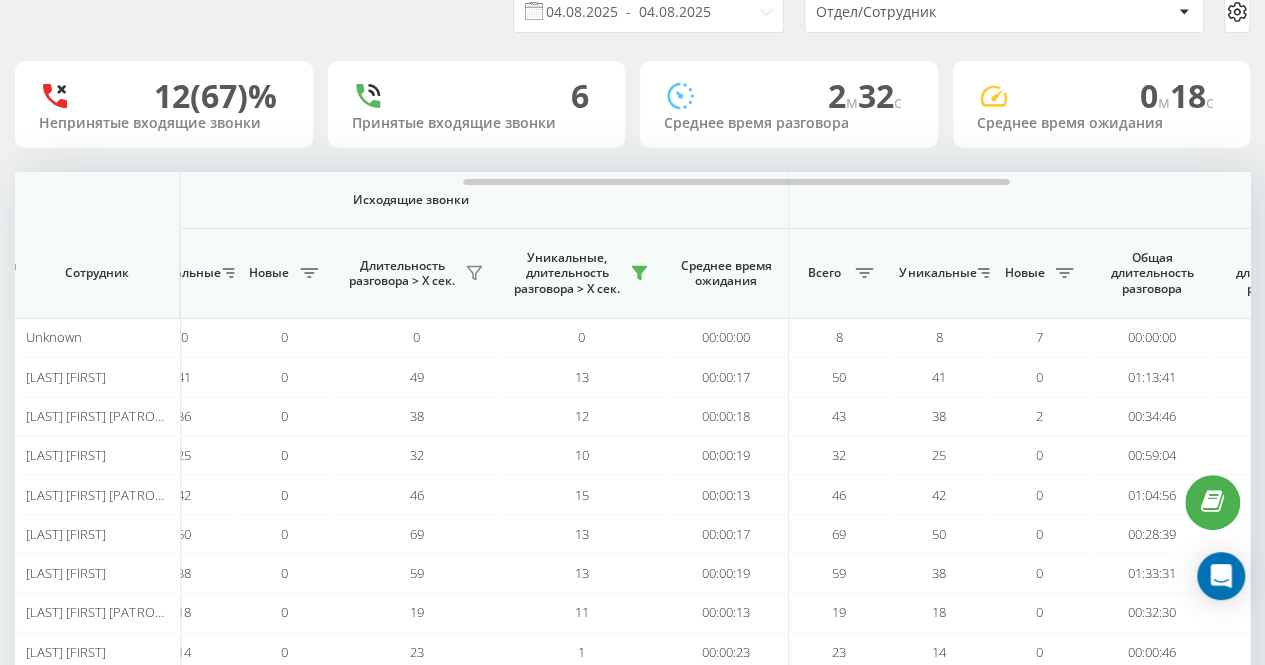 scroll, scrollTop: 0, scrollLeft: 0, axis: both 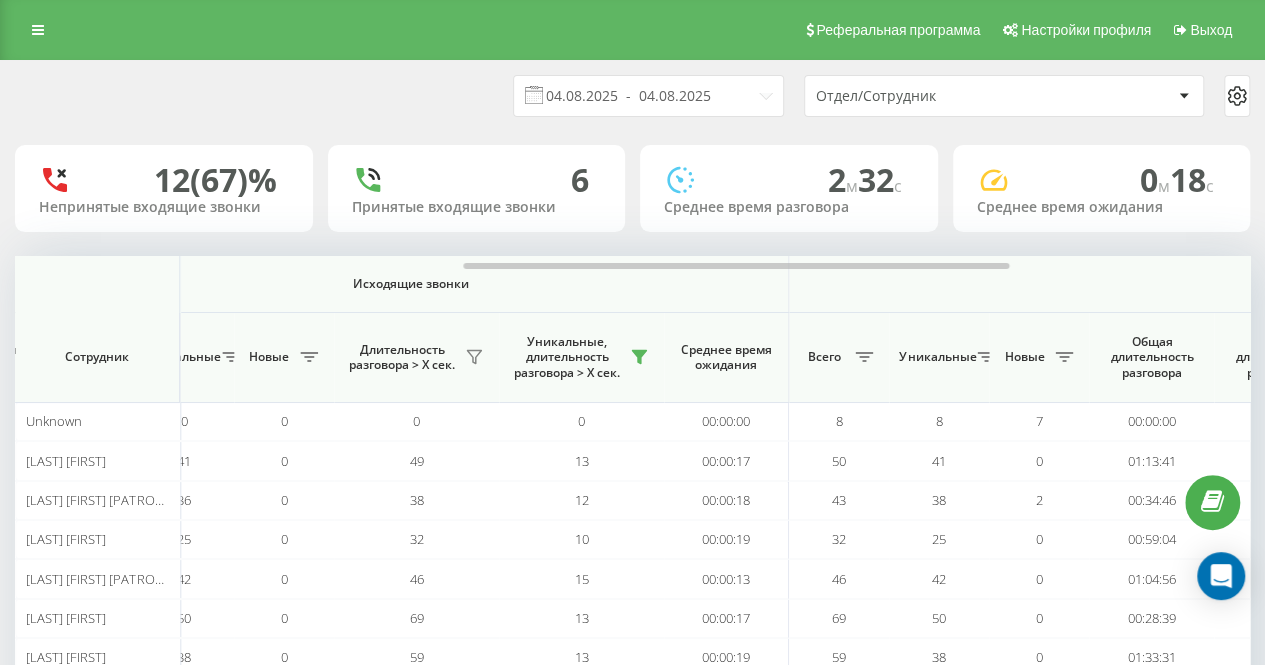 click on "05.08.2025  -  05.08.2025 Отдел/Сотрудник" at bounding box center (632, 96) 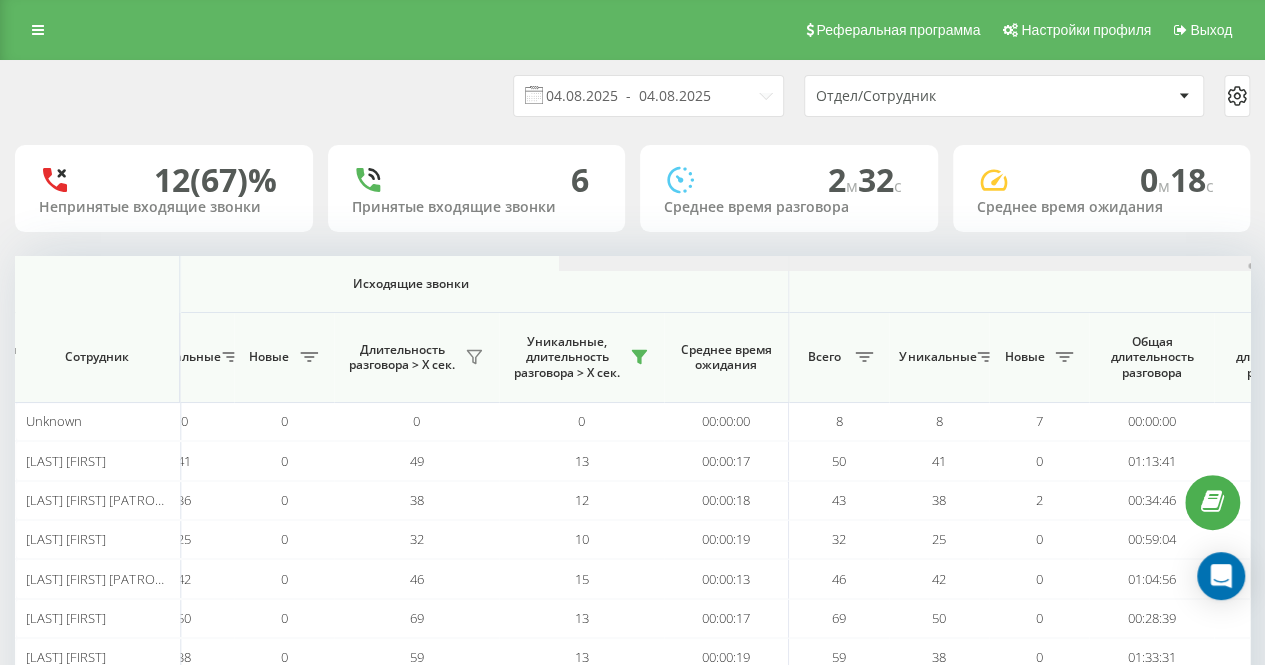 scroll, scrollTop: 0, scrollLeft: 1555, axis: horizontal 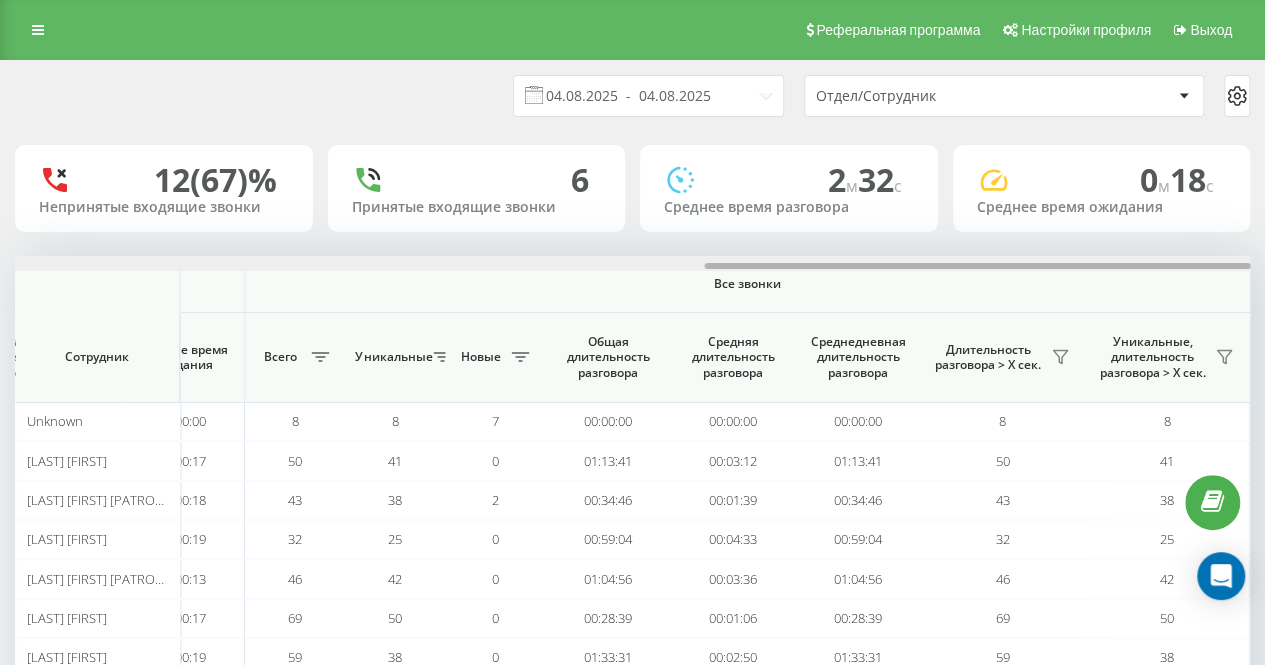 drag, startPoint x: 668, startPoint y: 261, endPoint x: 418, endPoint y: 259, distance: 250.008 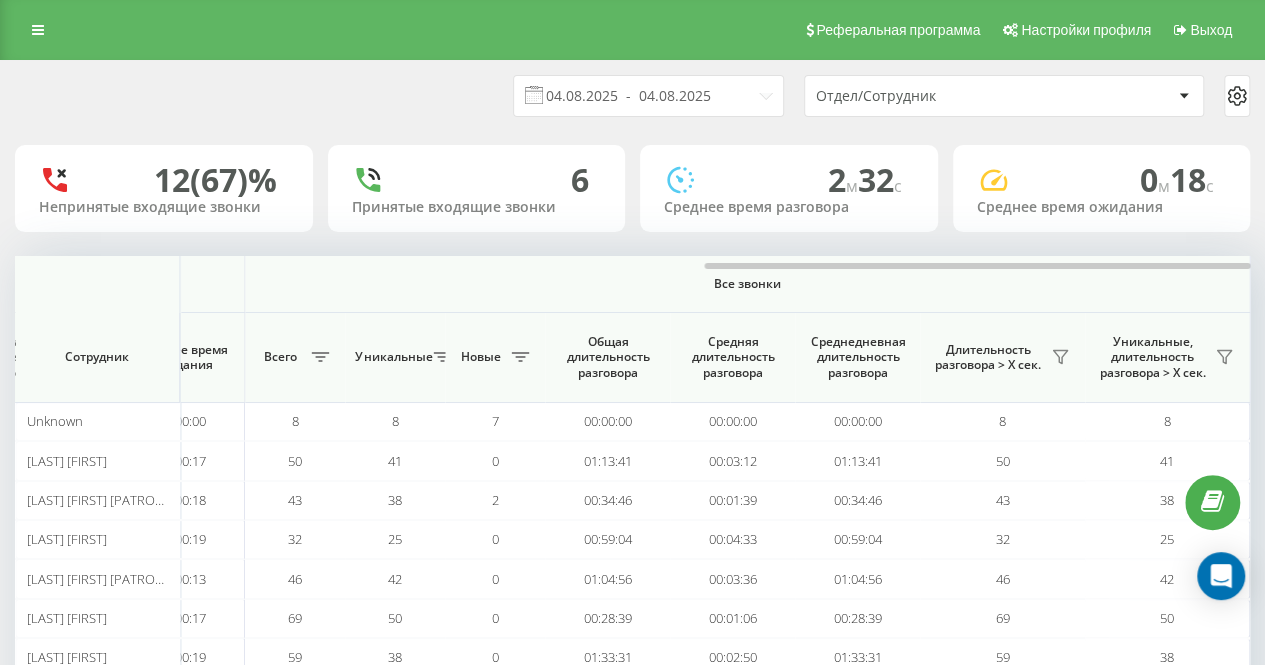 click on "05.08.2025  -  05.08.2025 Отдел/Сотрудник" at bounding box center (632, 96) 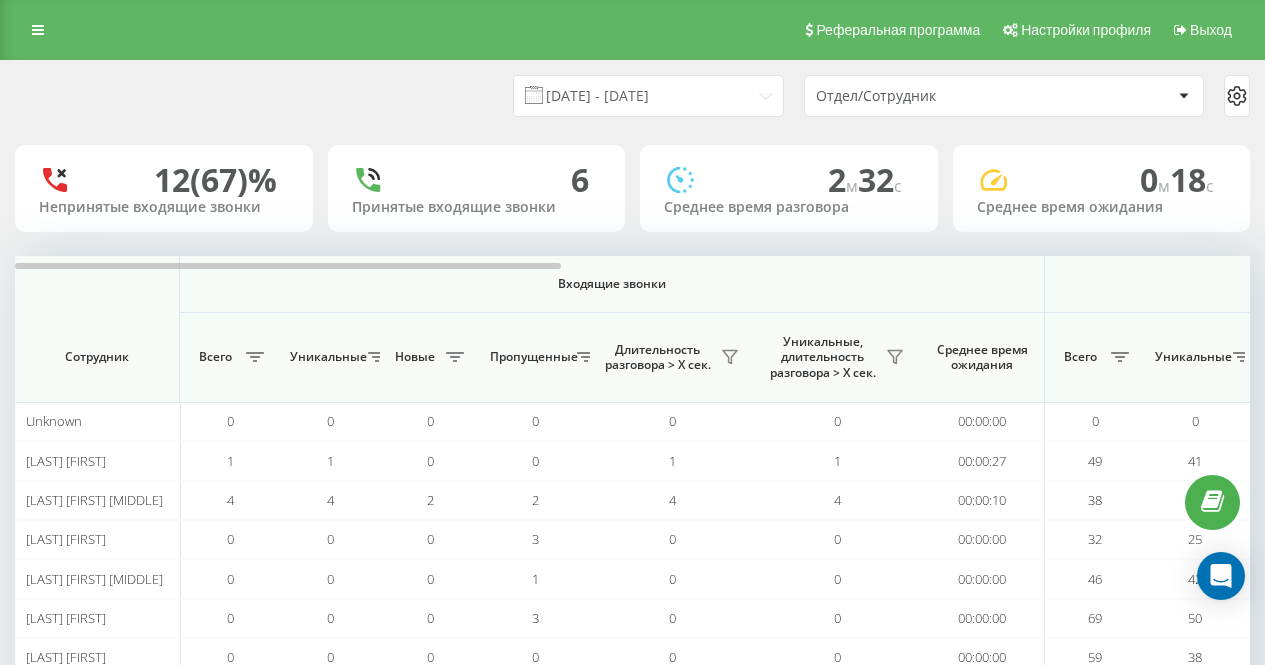 scroll, scrollTop: 0, scrollLeft: 0, axis: both 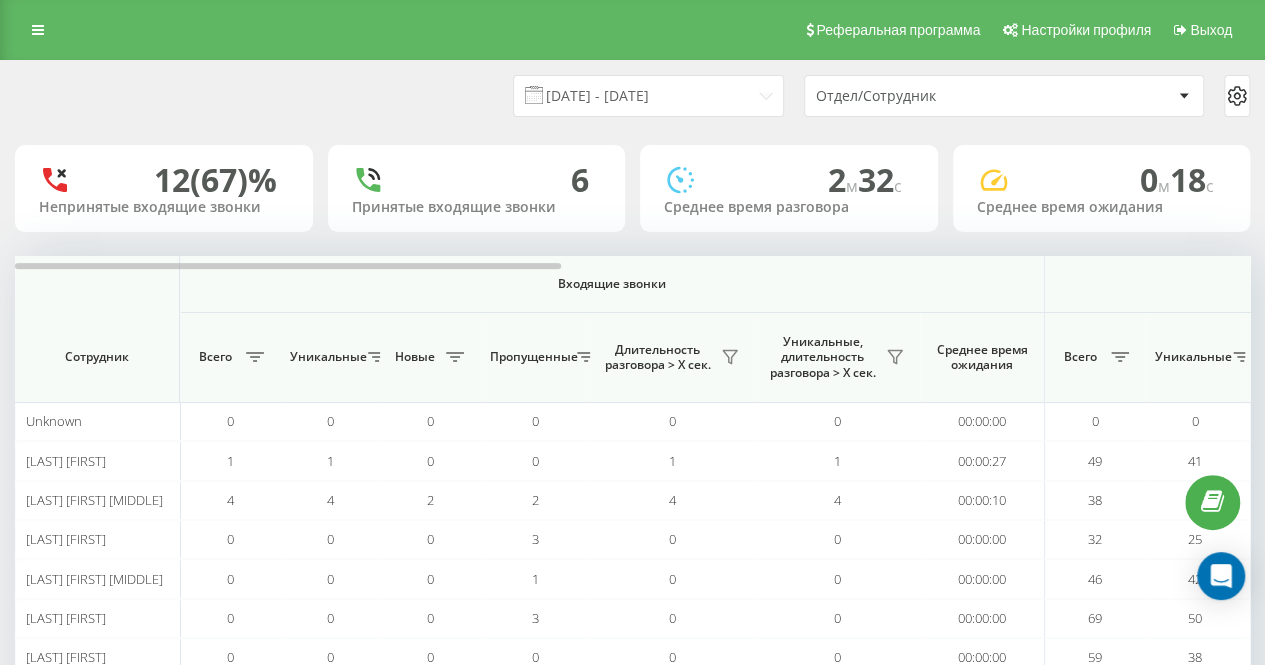 click on "[DATE] - [DATE] Отдел/Сотрудник" at bounding box center [632, 96] 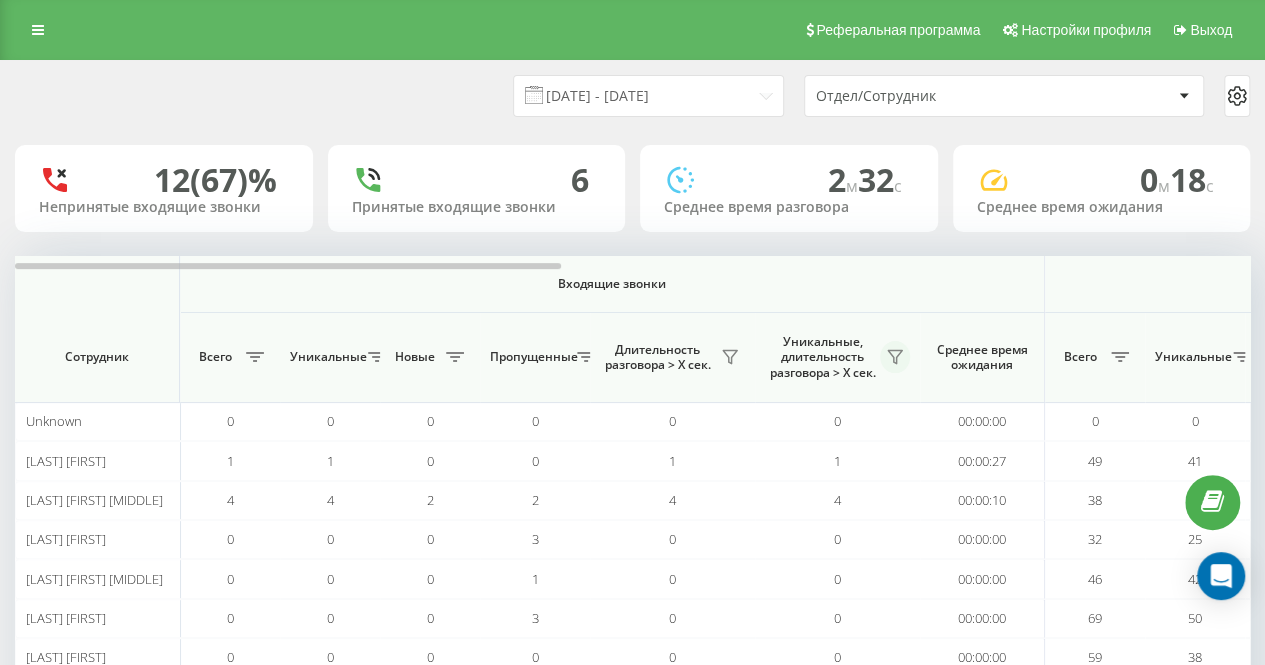 click 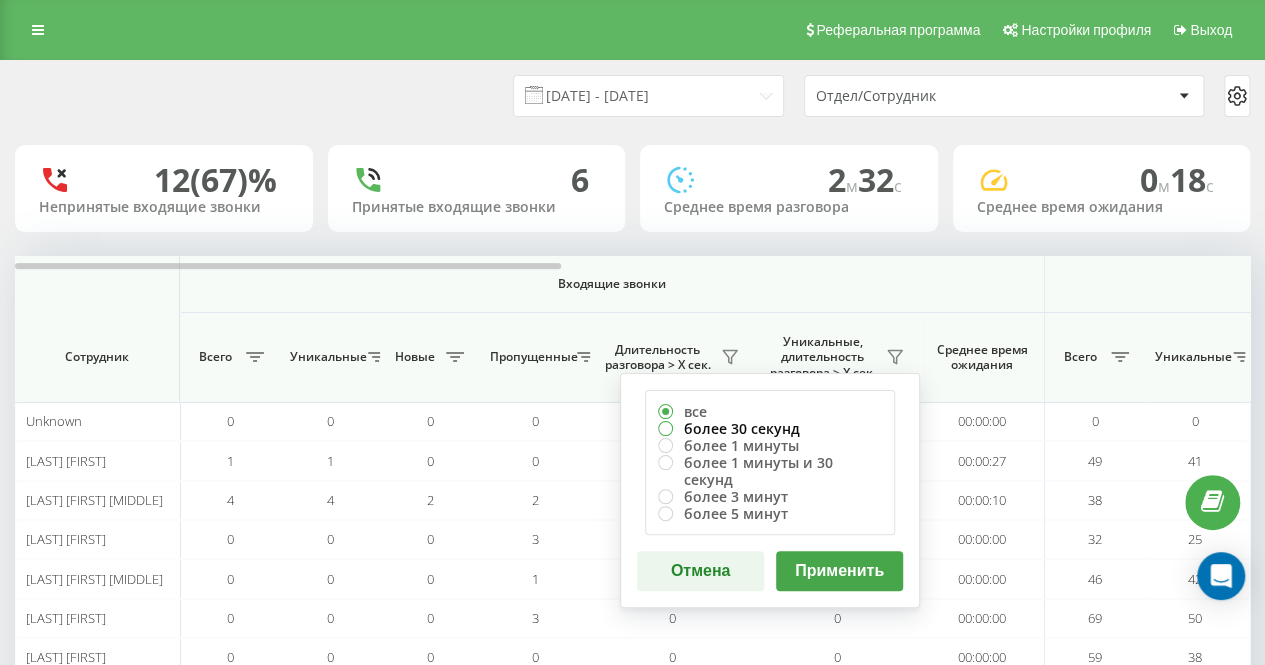 click on "более 30 секунд" at bounding box center [770, 428] 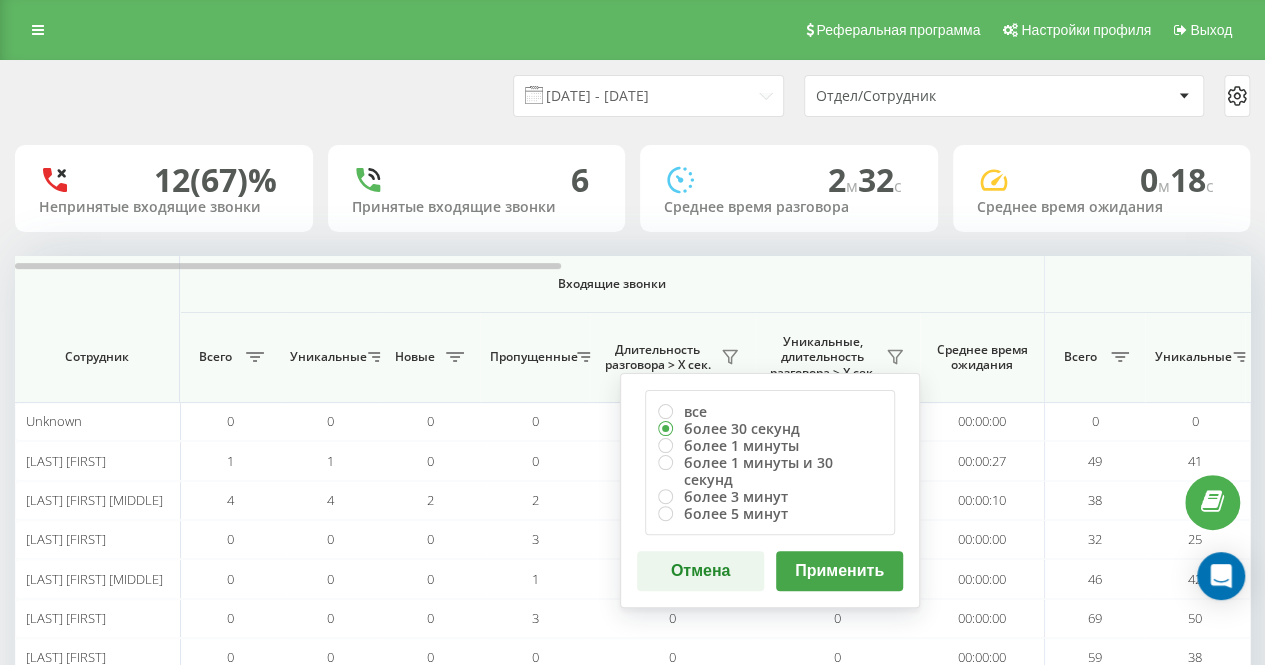 click on "Применить" at bounding box center (839, 571) 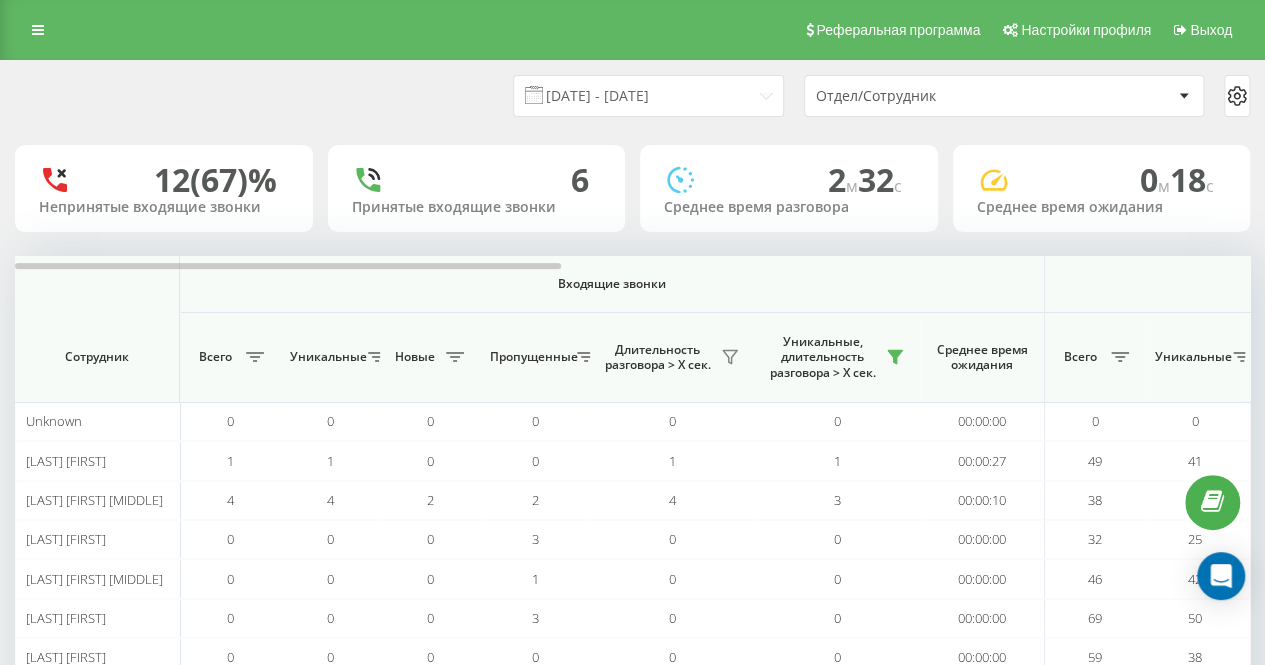 drag, startPoint x: 470, startPoint y: 92, endPoint x: 488, endPoint y: 165, distance: 75.18643 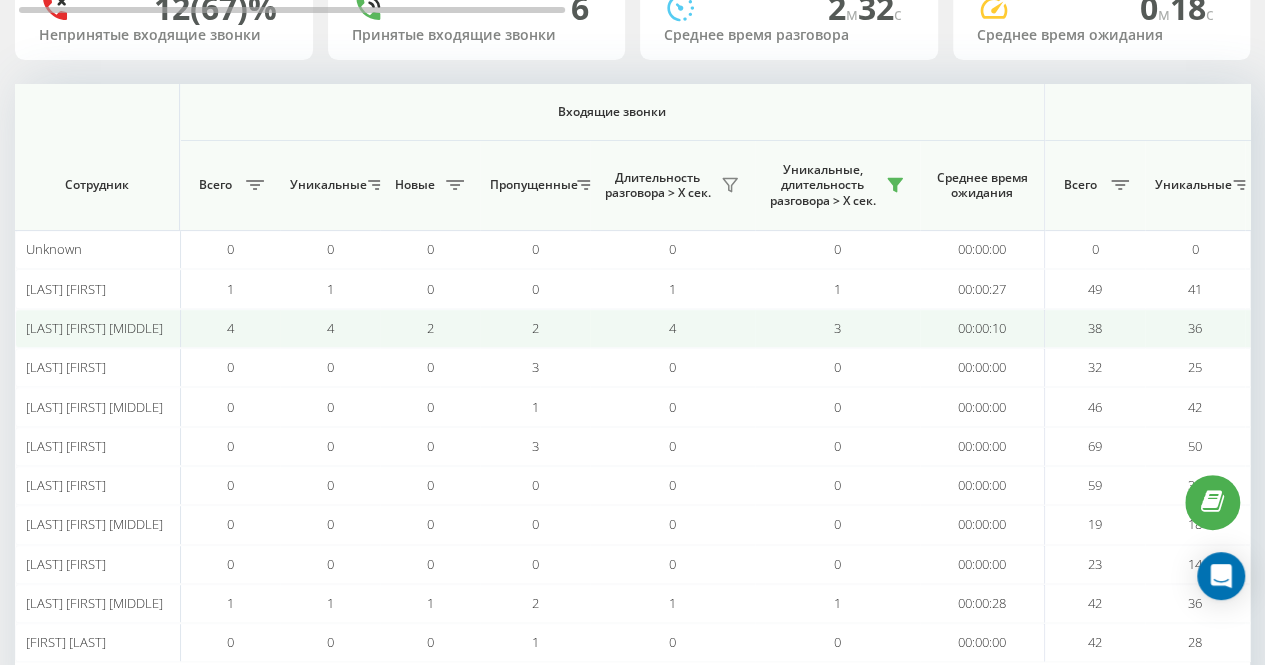 scroll, scrollTop: 260, scrollLeft: 0, axis: vertical 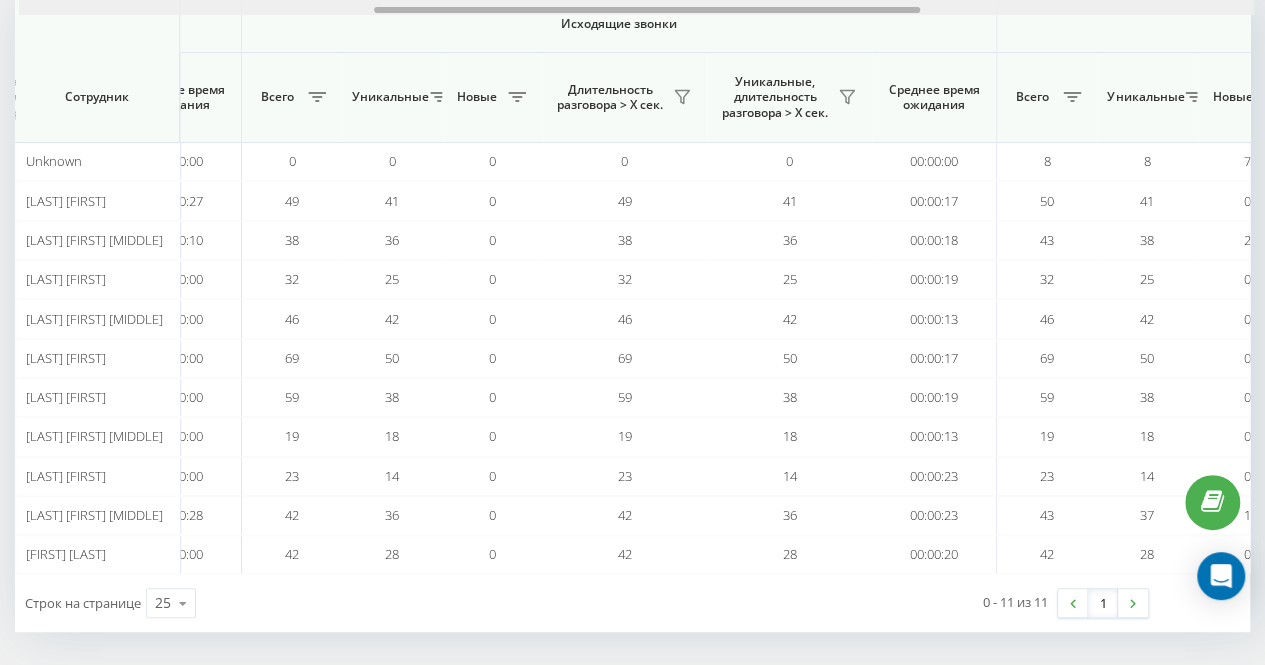 drag, startPoint x: 533, startPoint y: 9, endPoint x: 889, endPoint y: 11, distance: 356.0056 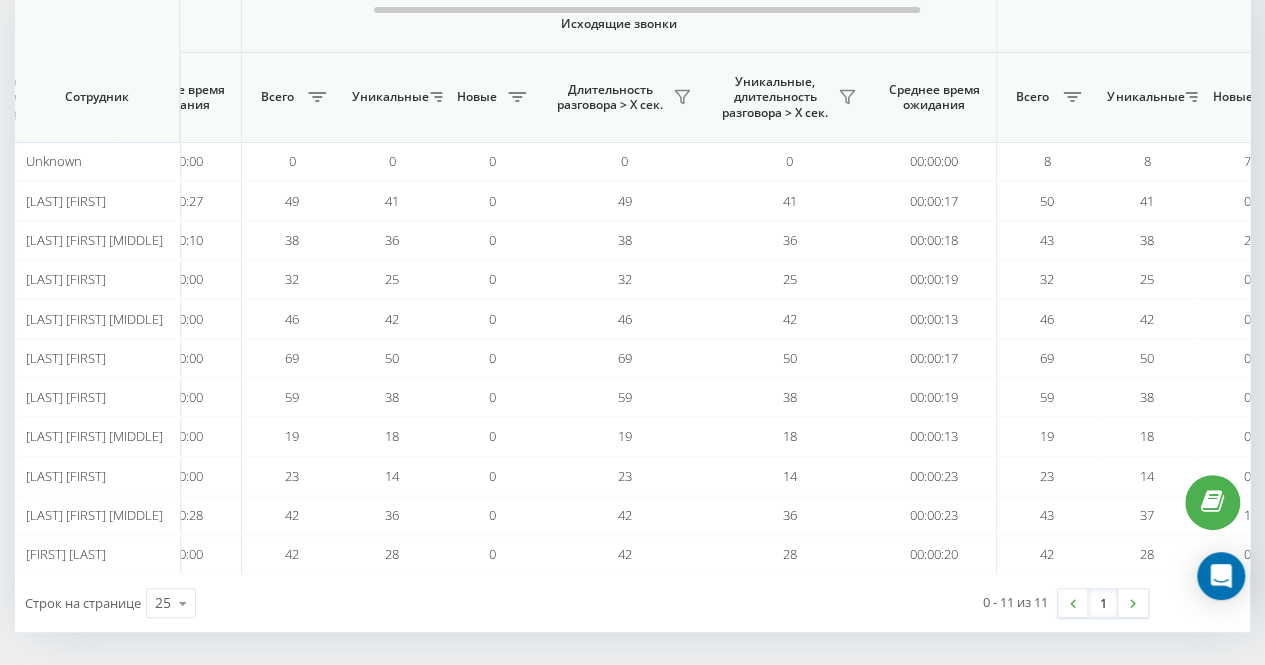 click on "Уникальные, длительность разговора > Х сек." at bounding box center (789, 97) 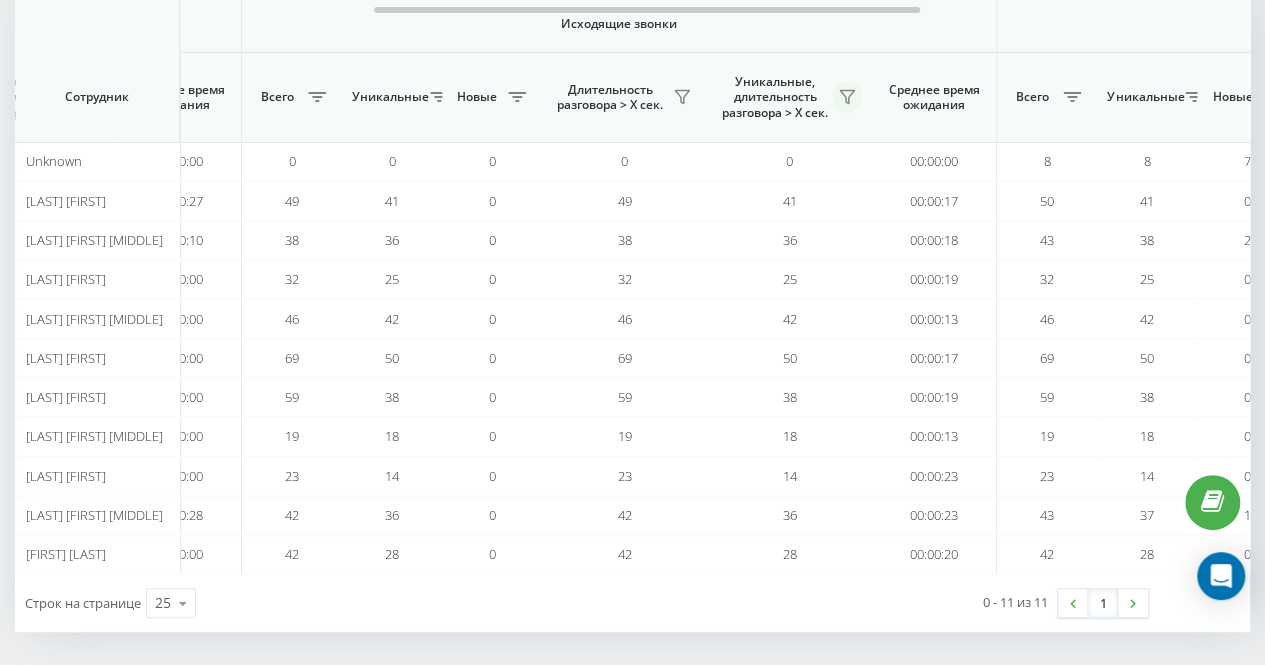 click 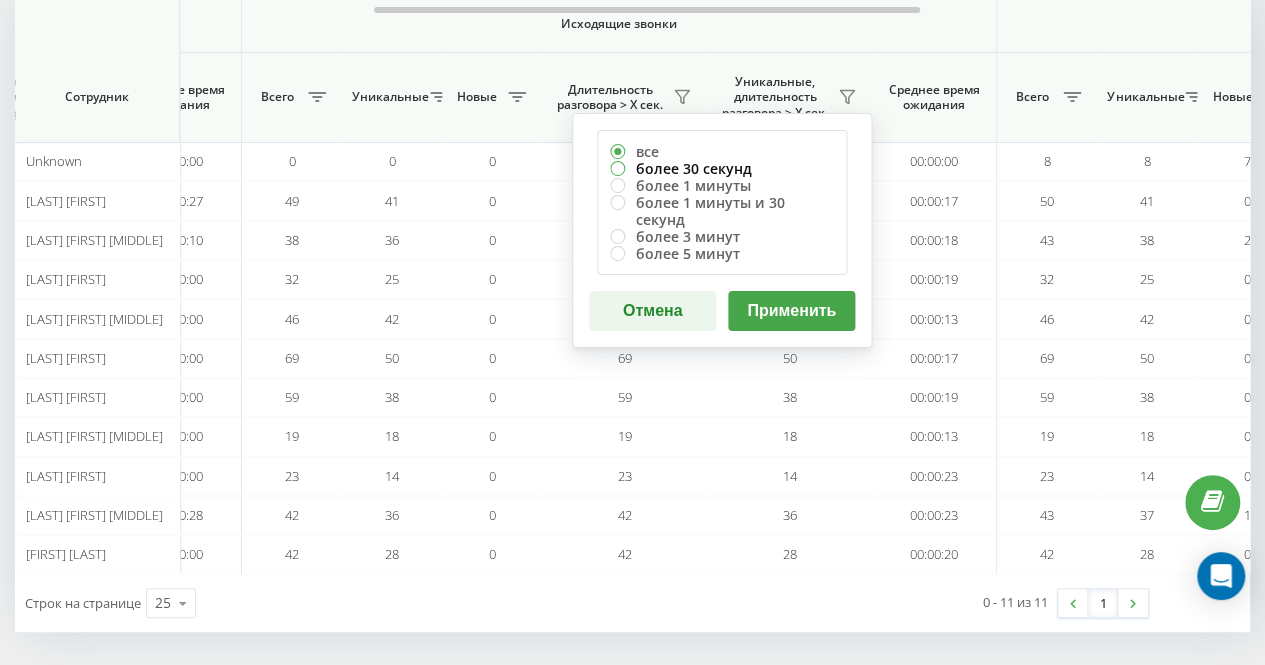 click on "более 30 секунд" at bounding box center (722, 168) 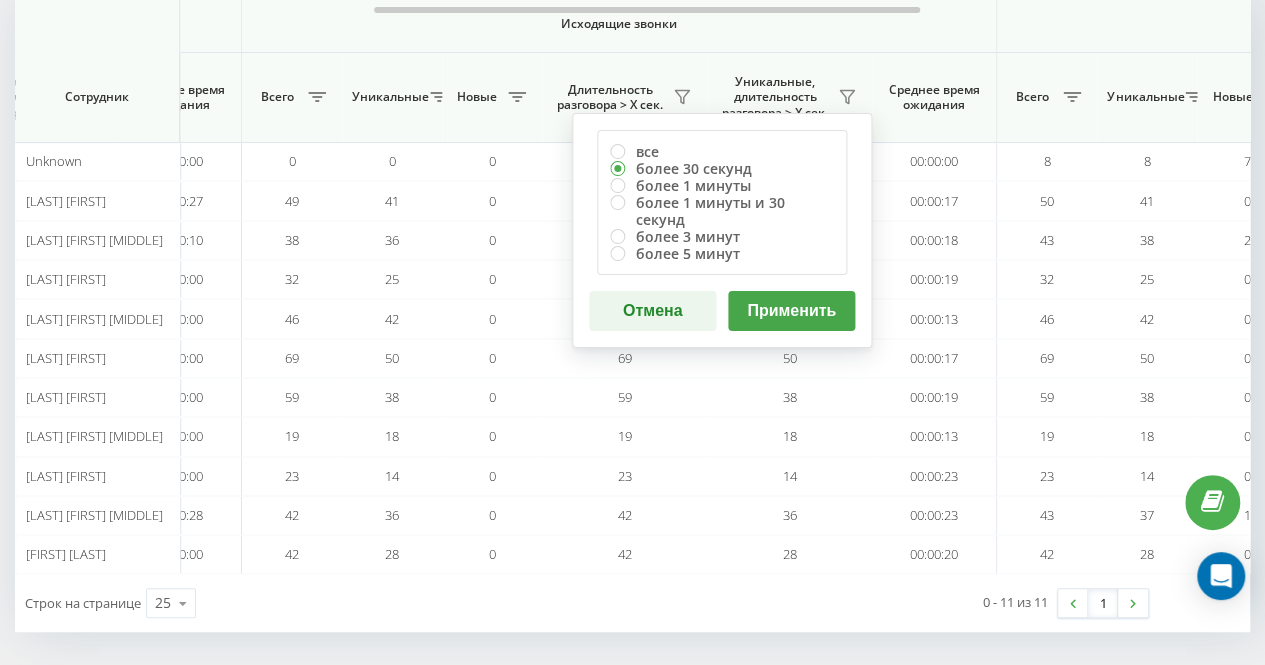click on "Применить" at bounding box center [791, 311] 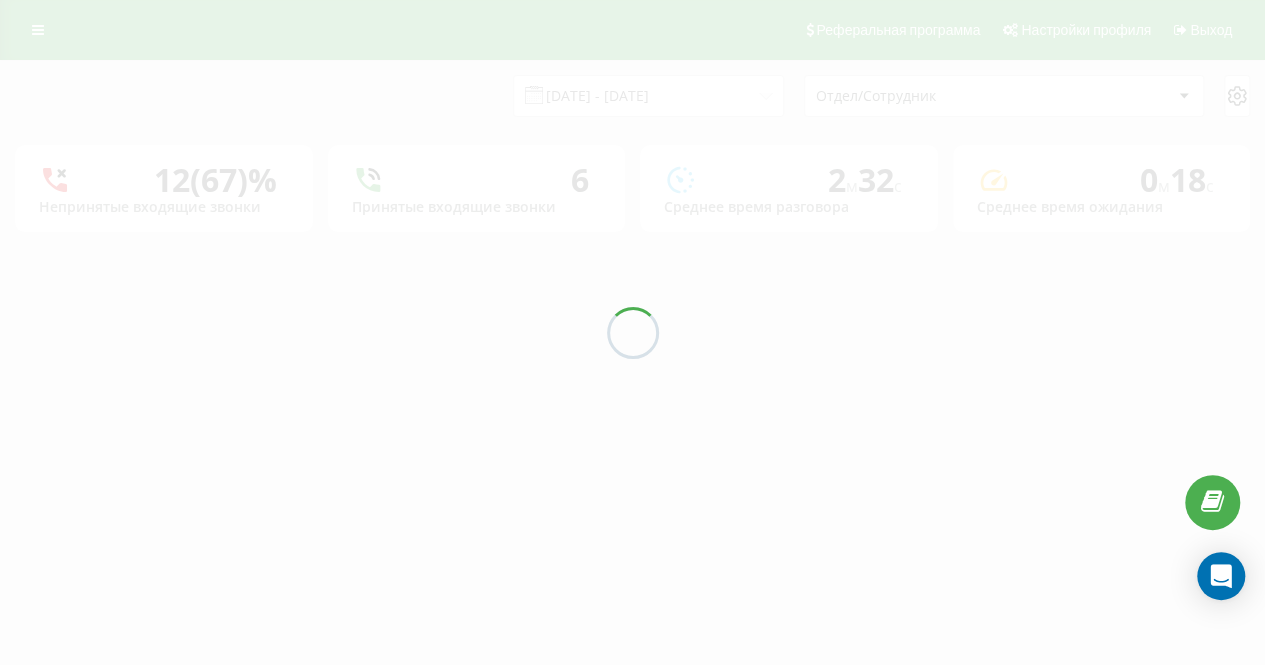 scroll, scrollTop: 0, scrollLeft: 0, axis: both 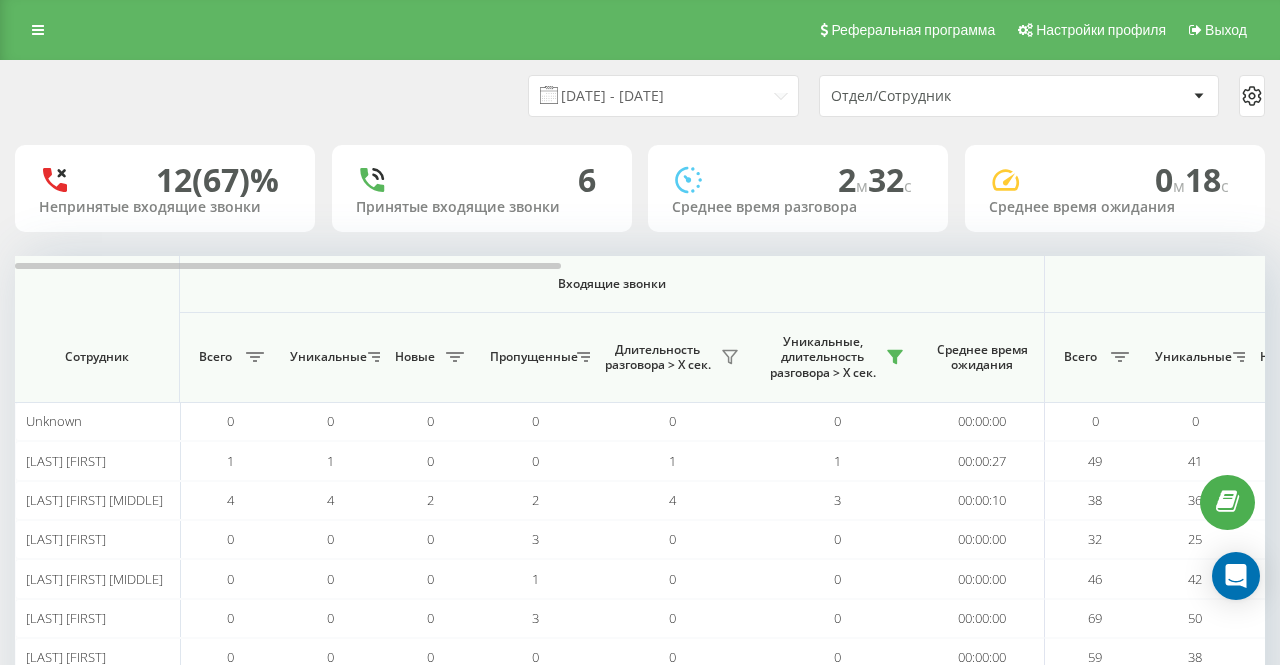 drag, startPoint x: 492, startPoint y: 127, endPoint x: 494, endPoint y: 190, distance: 63.03174 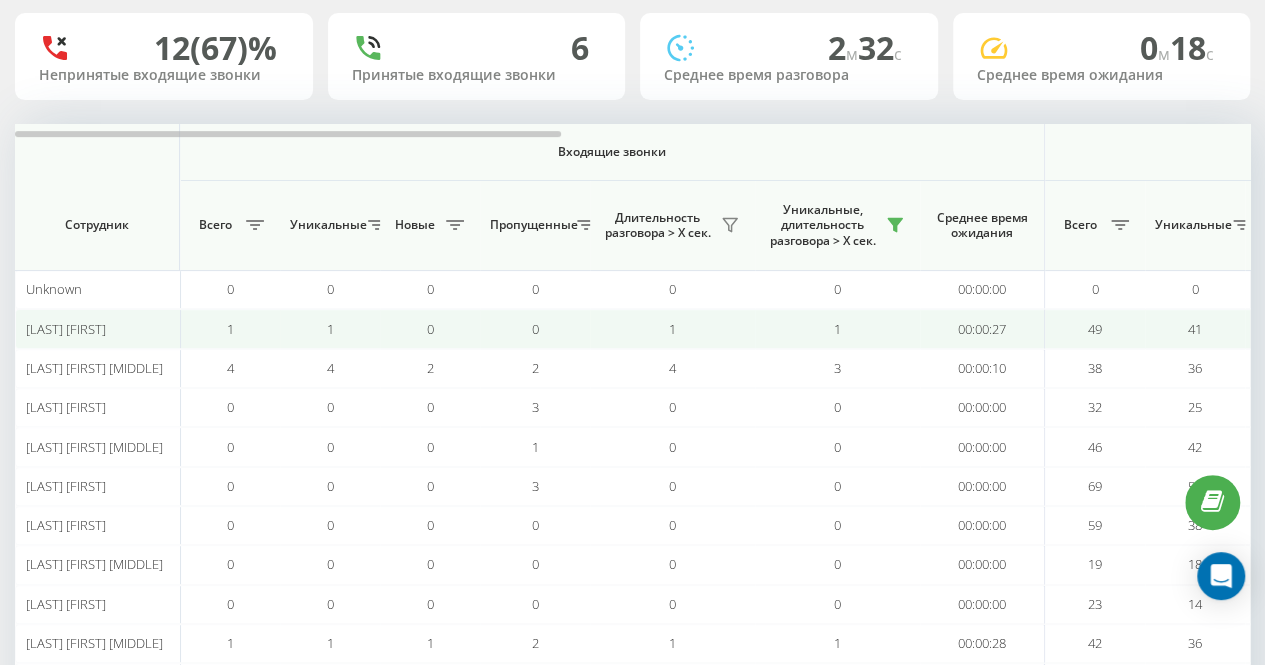 scroll, scrollTop: 260, scrollLeft: 0, axis: vertical 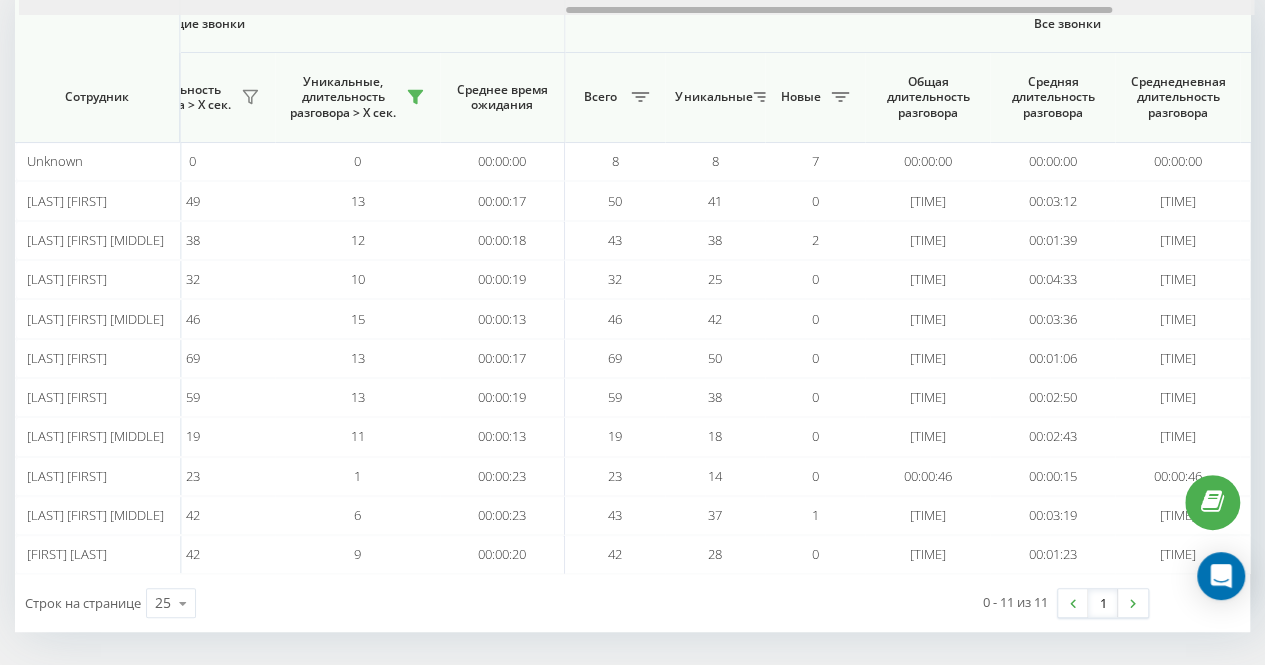 click at bounding box center [636, 7] 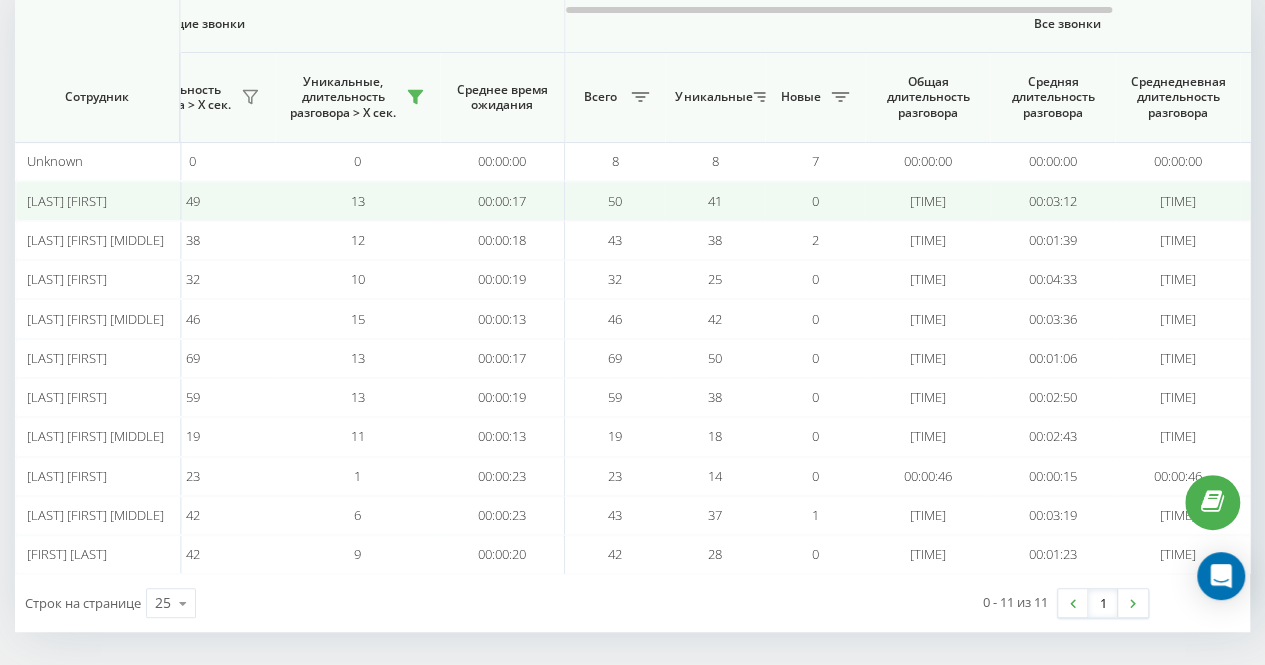 scroll, scrollTop: 0, scrollLeft: 0, axis: both 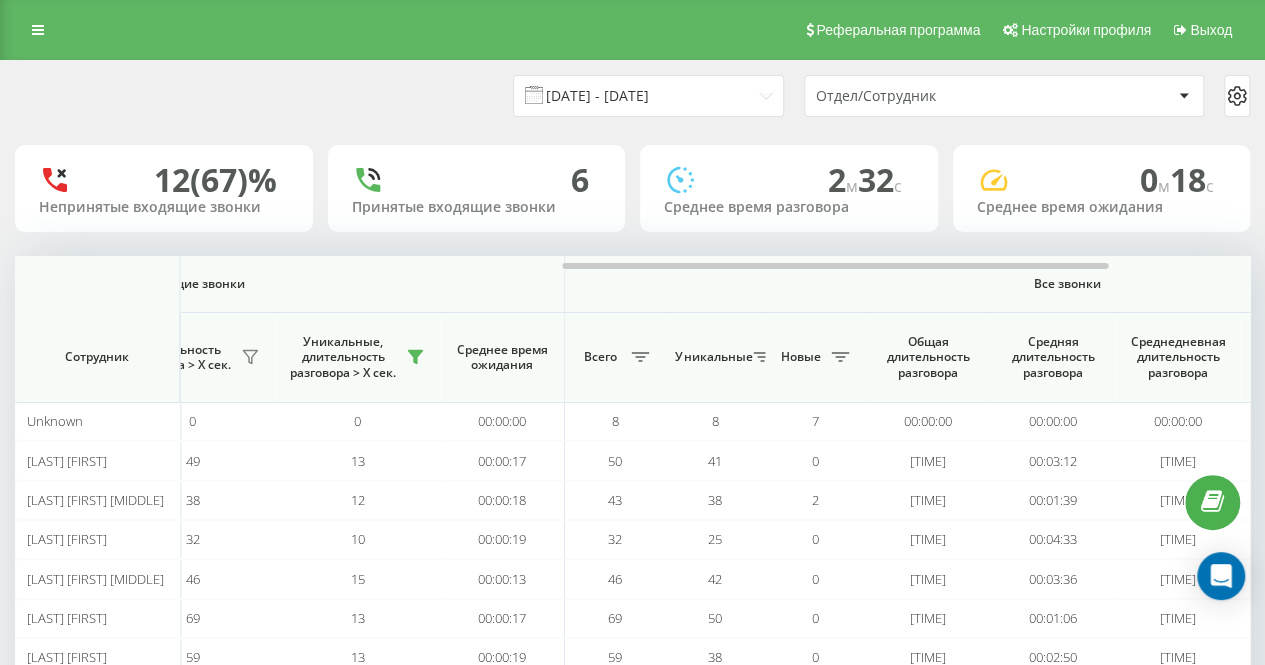 click on "[DATE] - [DATE]" at bounding box center (648, 96) 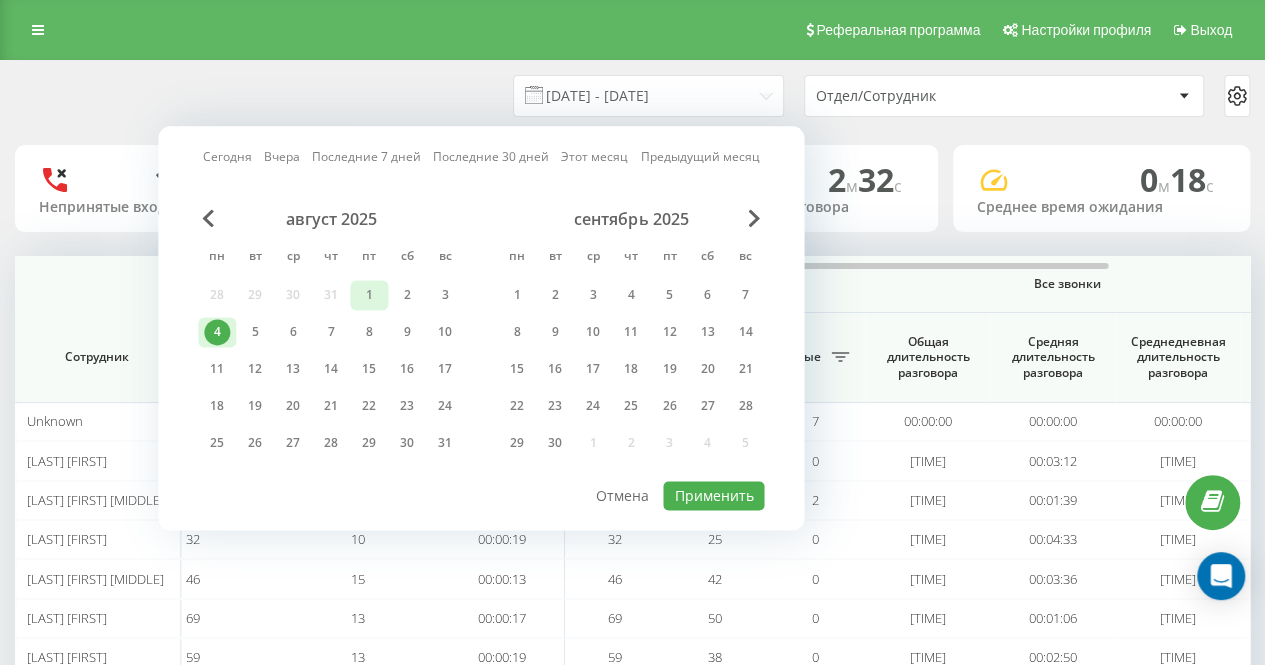 click on "1" at bounding box center (369, 295) 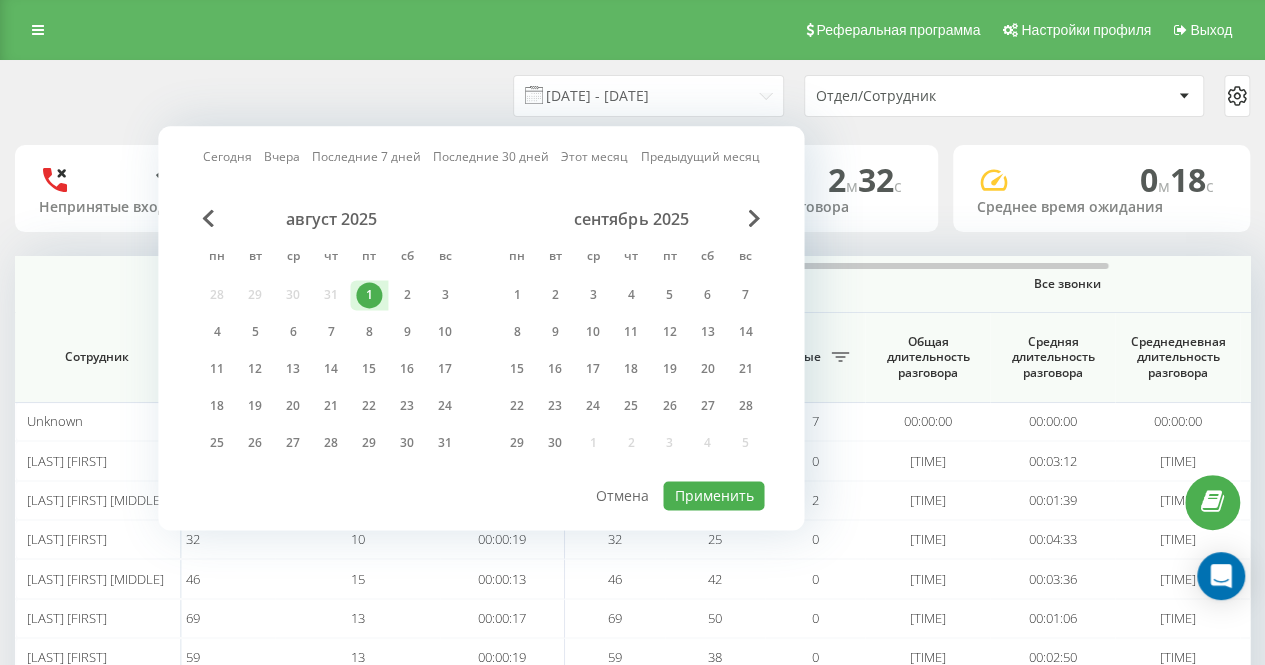 click on "Сегодня Вчера Последние 7 дней Последние 30 дней Этот месяц Предыдущий месяц август 2025 пн вт ср чт пт сб вс 28 29 30 31 1 2 3 4 5 6 7 8 9 10 11 12 13 14 15 16 17 18 19 20 21 22 23 24 25 26 27 28 29 30 31 сентябрь 2025 пн вт ср чт пт сб вс 1 2 3 4 5 6 7 8 9 10 11 12 13 14 15 16 17 18 19 20 21 22 23 24 25 26 27 28 29 30 1 2 3 4 5 Применить Отмена" at bounding box center (481, 328) 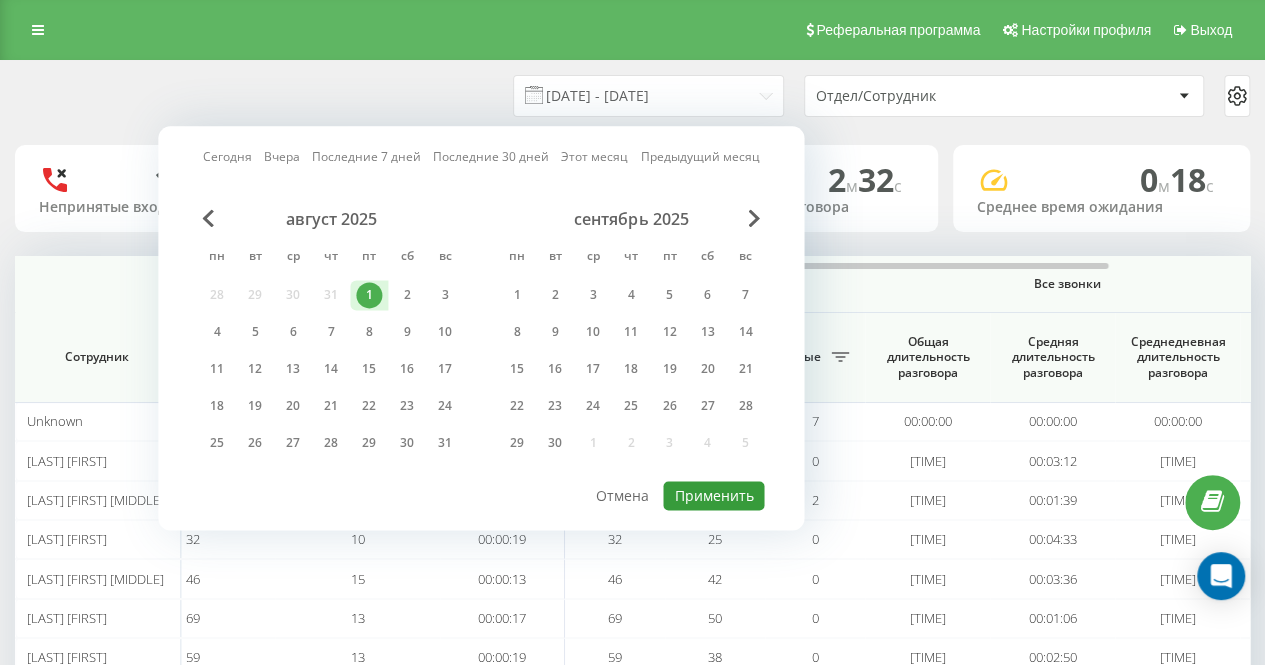 click on "Применить" at bounding box center [713, 495] 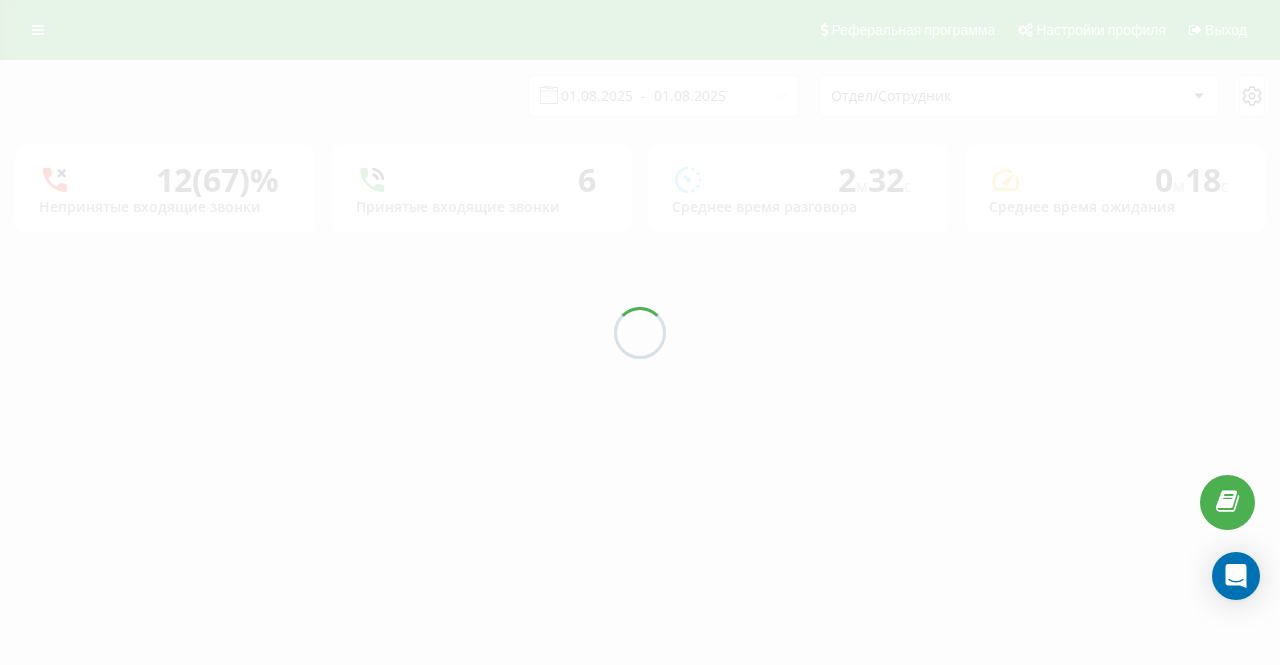 click at bounding box center [640, 332] 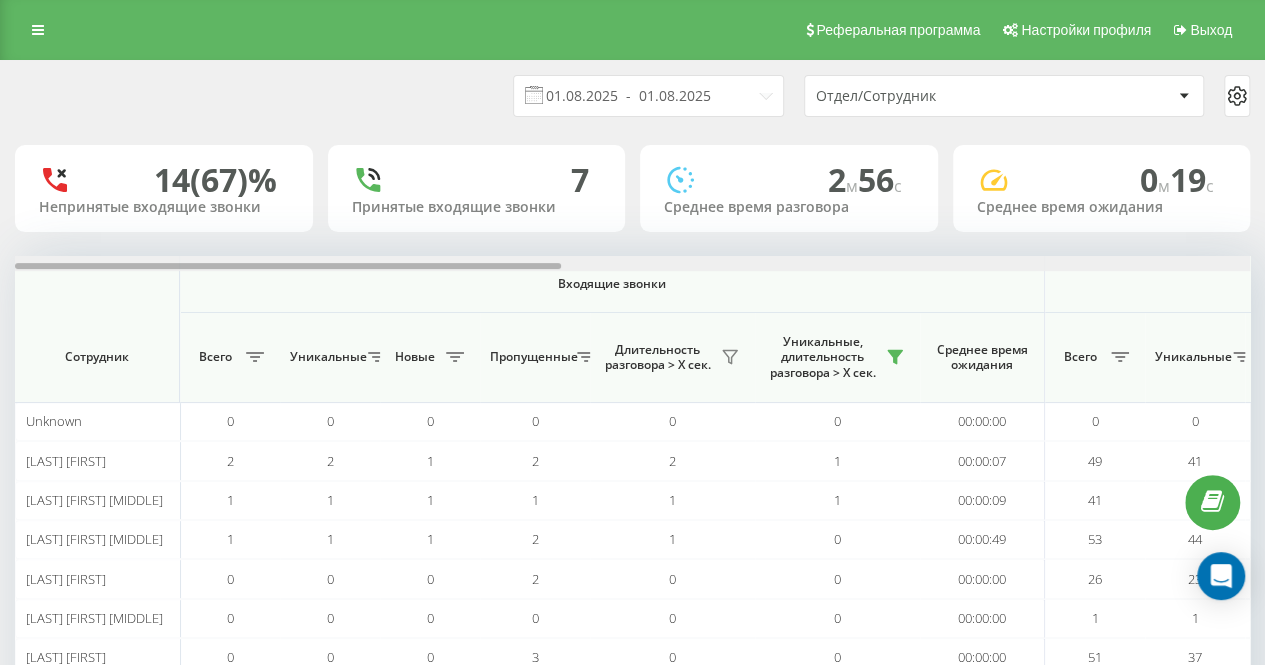 drag, startPoint x: 481, startPoint y: 265, endPoint x: 455, endPoint y: 267, distance: 26.076809 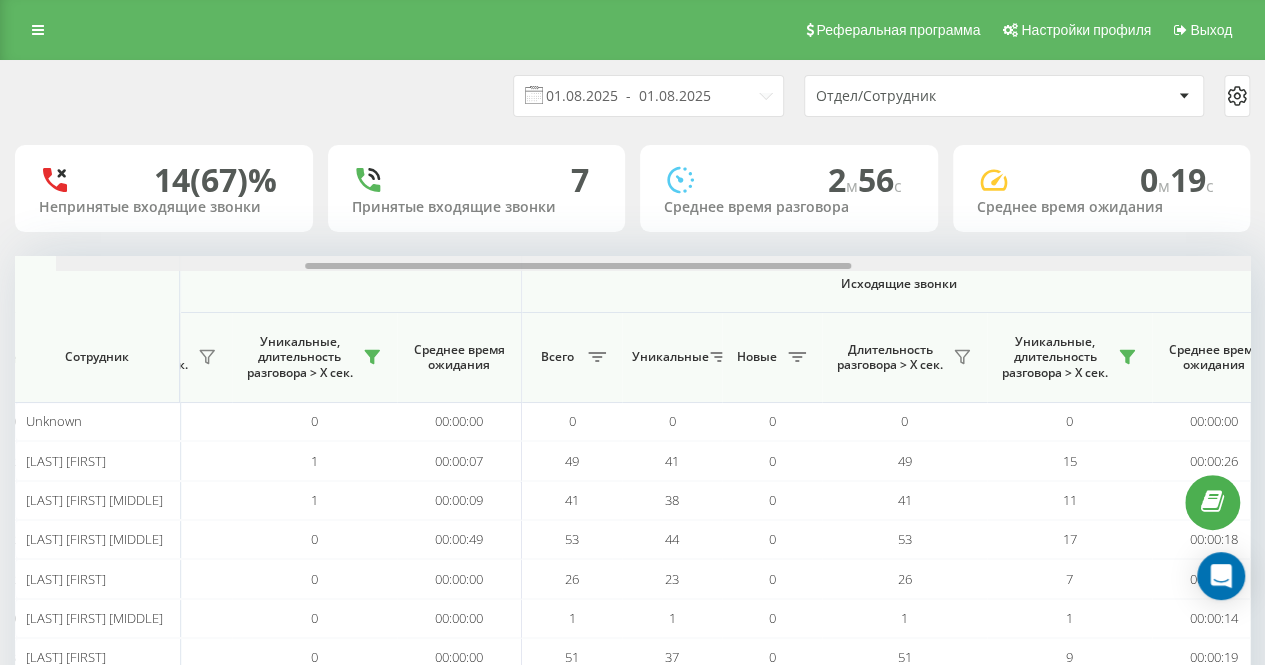scroll, scrollTop: 0, scrollLeft: 514, axis: horizontal 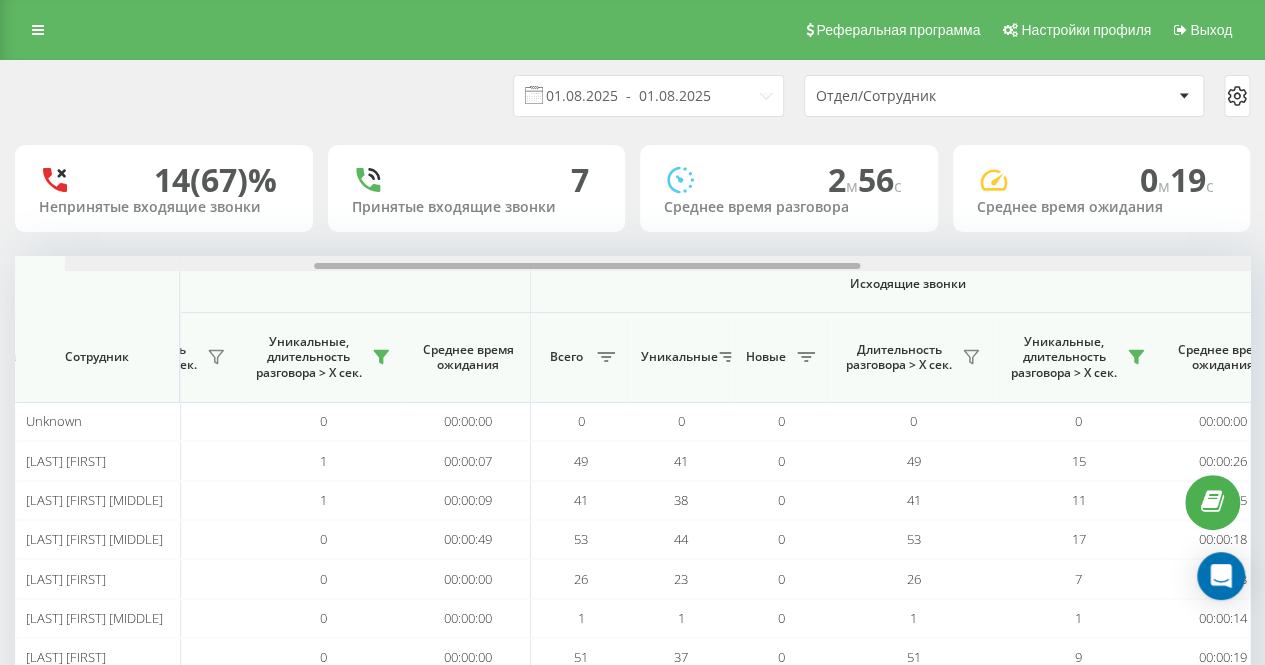 drag, startPoint x: 462, startPoint y: 263, endPoint x: 690, endPoint y: 276, distance: 228.37032 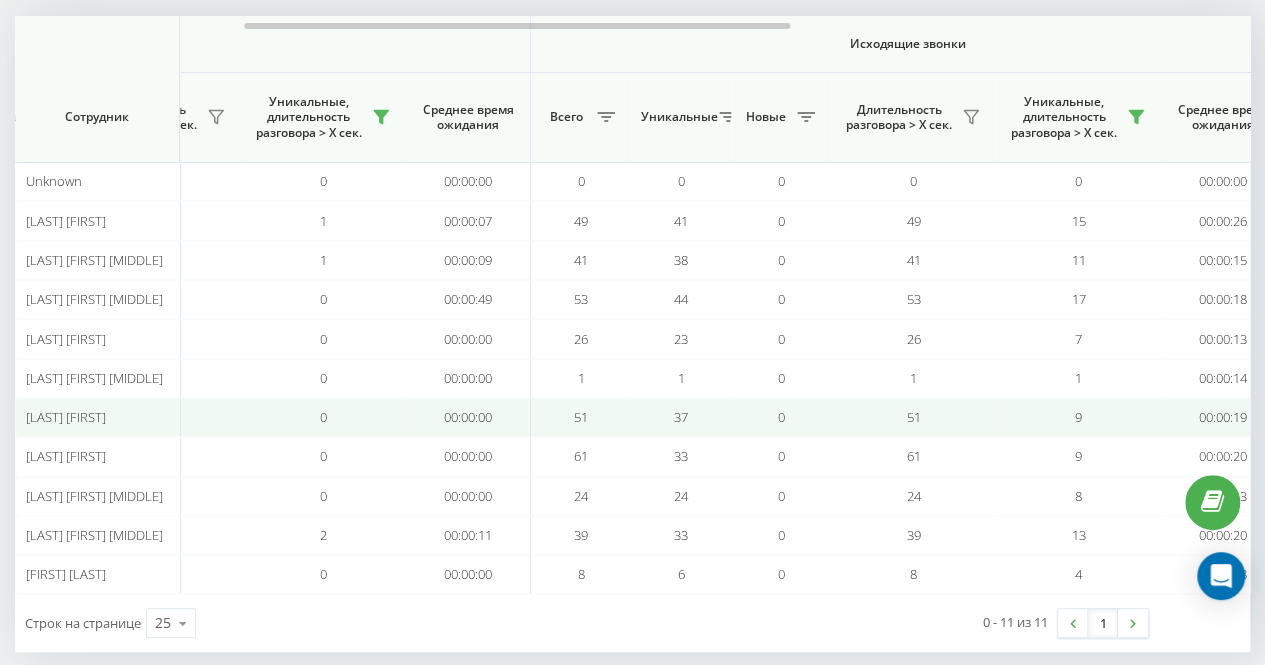 scroll, scrollTop: 260, scrollLeft: 0, axis: vertical 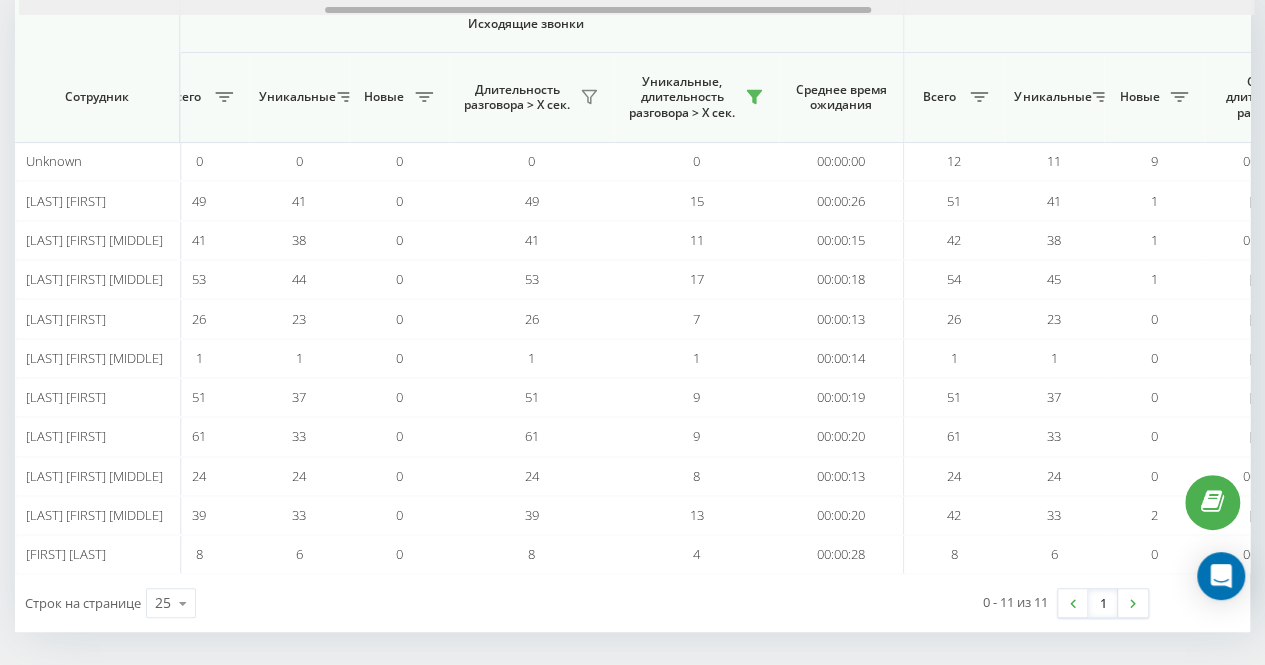 drag, startPoint x: 675, startPoint y: 12, endPoint x: 844, endPoint y: 27, distance: 169.66437 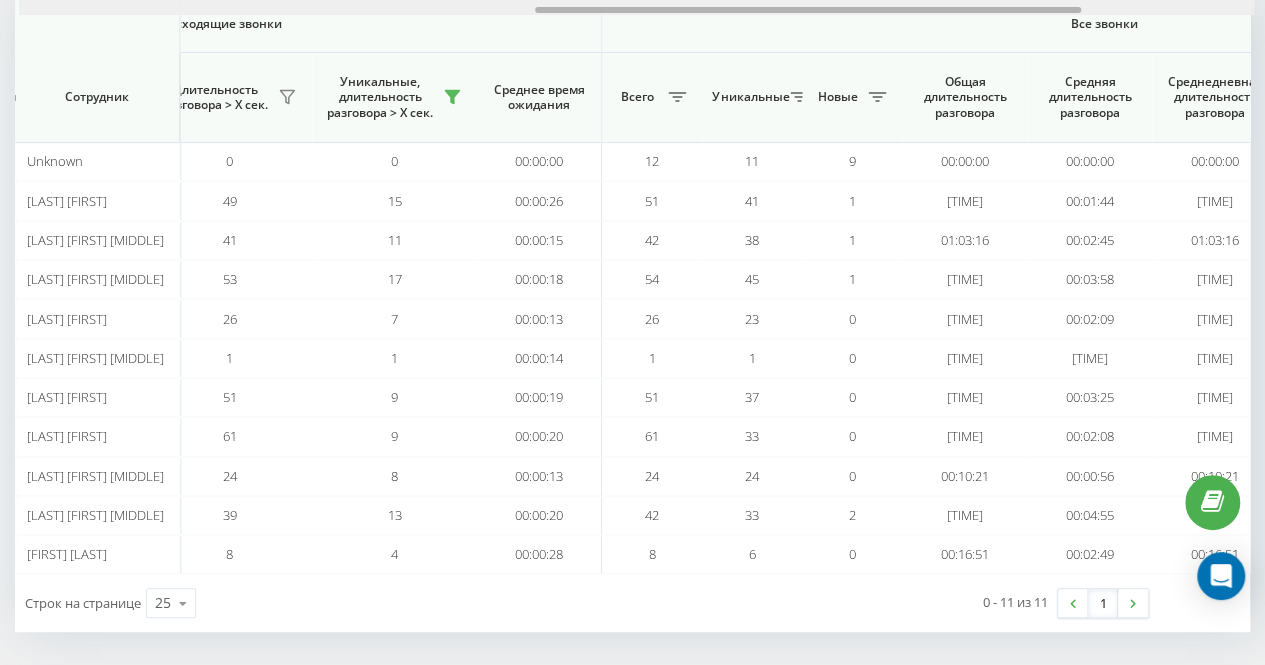 scroll, scrollTop: 0, scrollLeft: 1210, axis: horizontal 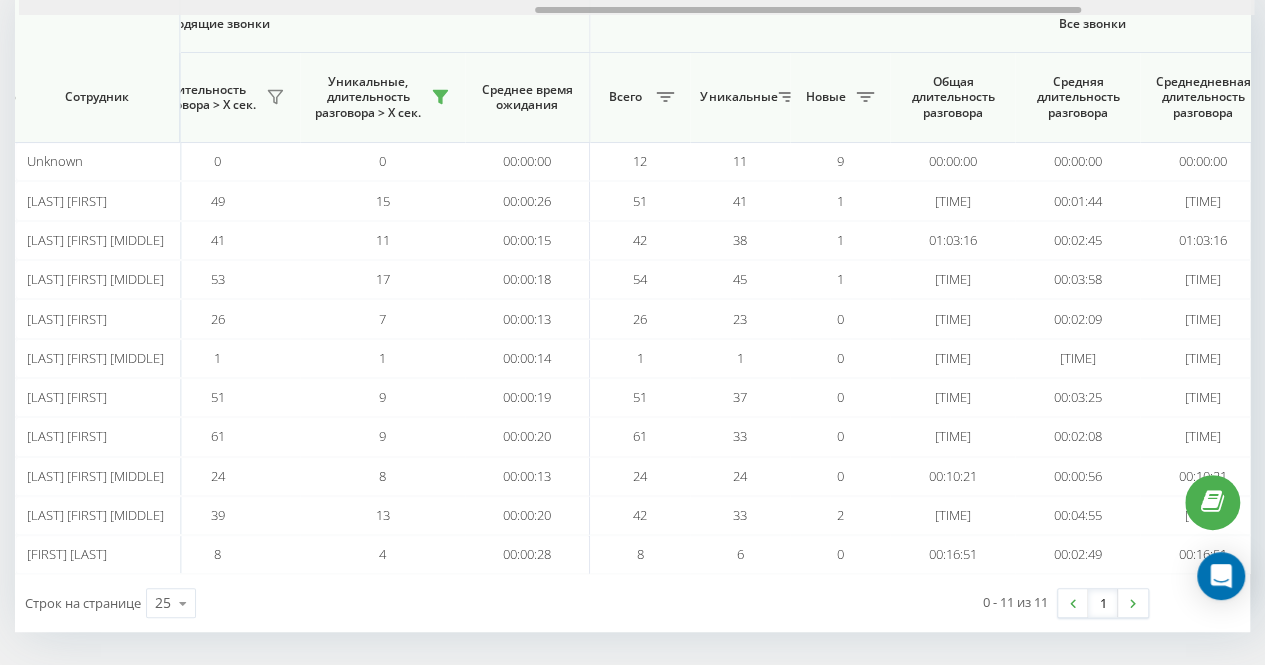 drag, startPoint x: 855, startPoint y: 10, endPoint x: 994, endPoint y: 11, distance: 139.0036 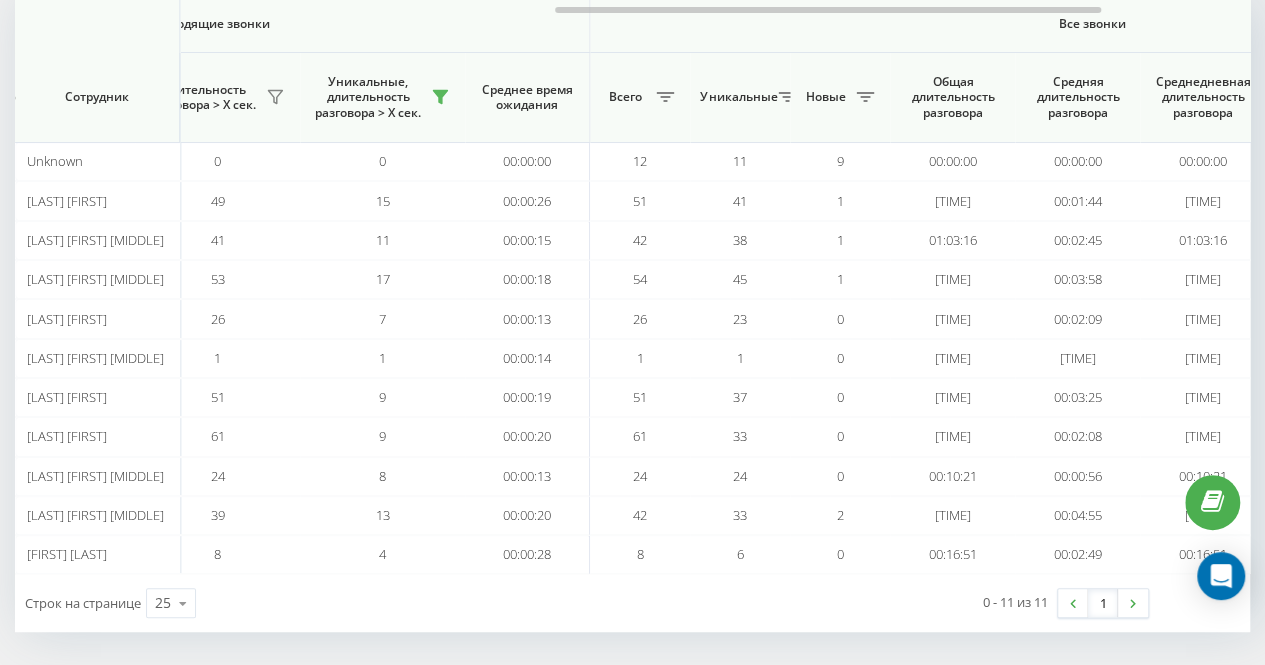 scroll, scrollTop: 0, scrollLeft: 0, axis: both 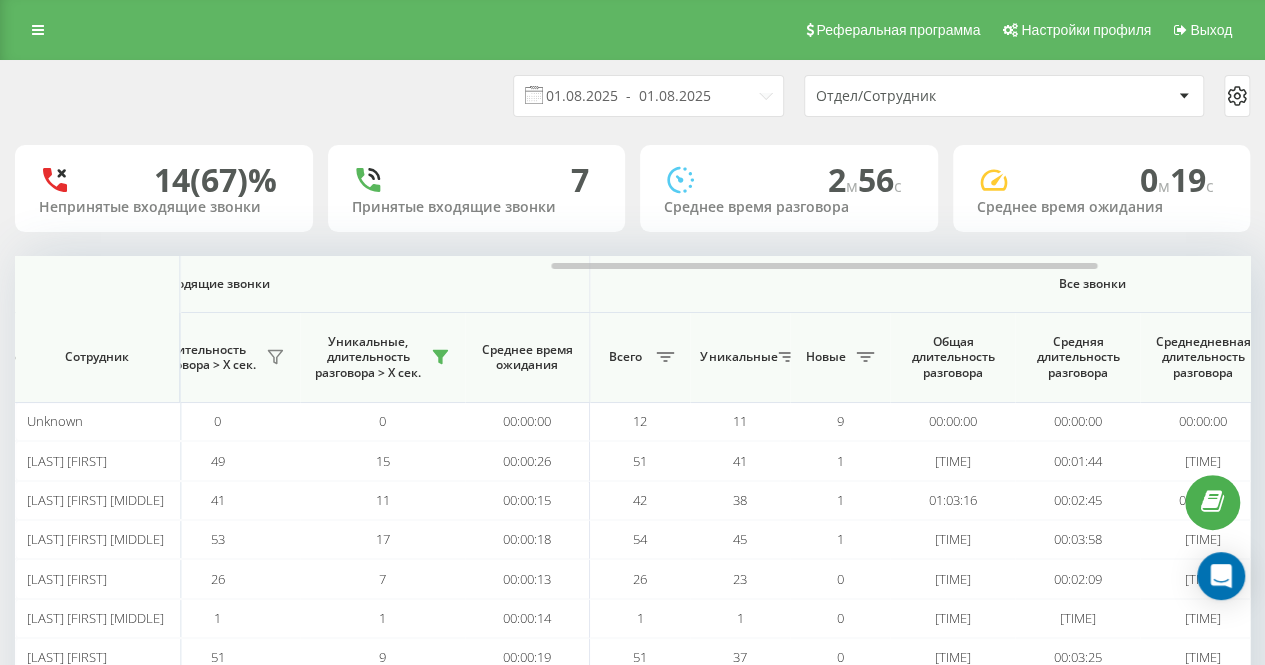 click on "[DATE] - [DATE] Отдел/Сотрудник" at bounding box center (632, 96) 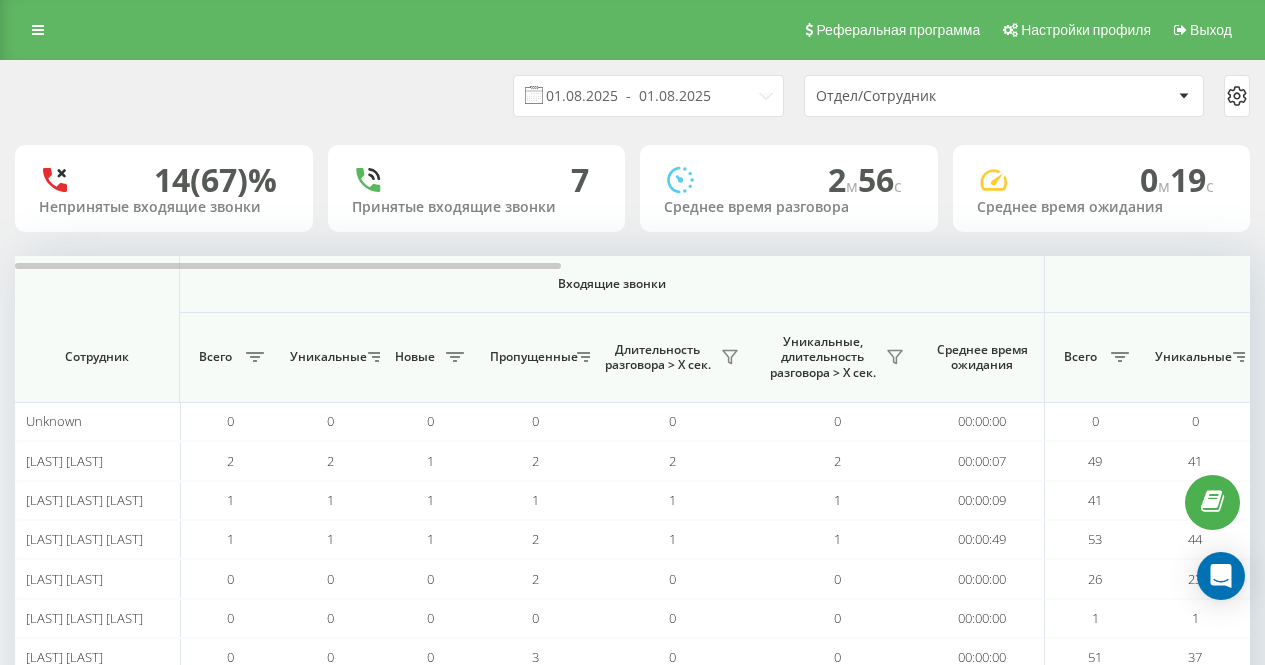 scroll, scrollTop: 0, scrollLeft: 0, axis: both 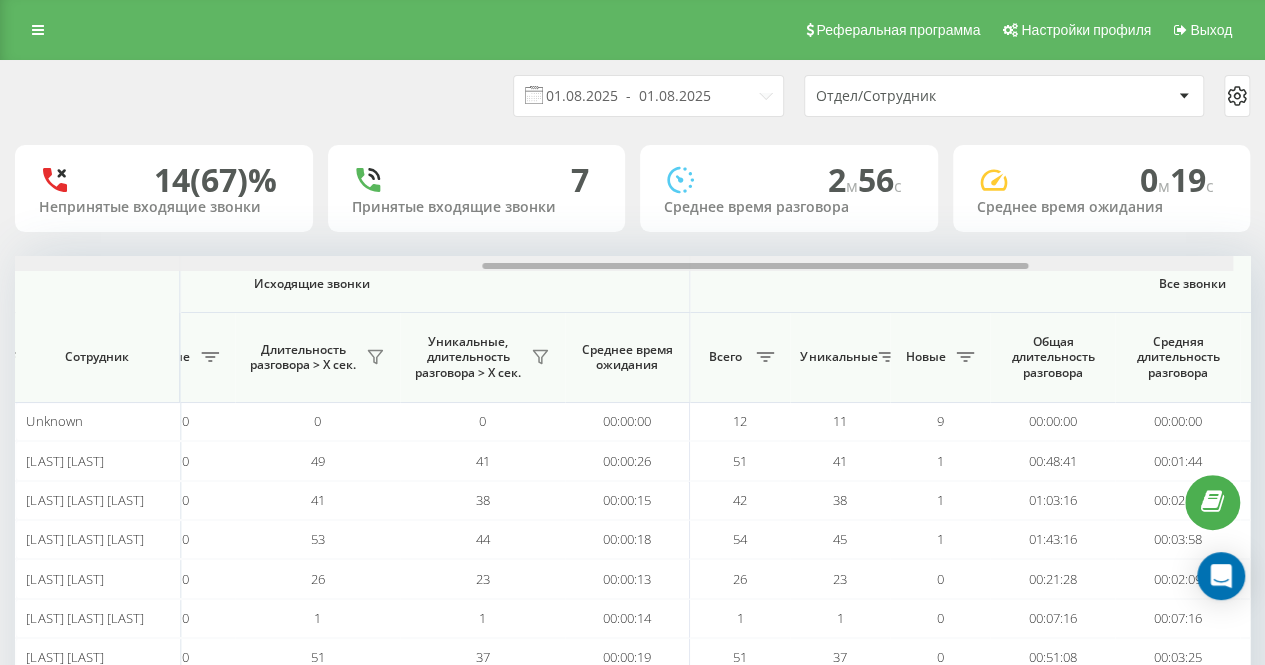 drag, startPoint x: 511, startPoint y: 265, endPoint x: 1003, endPoint y: 283, distance: 492.32916 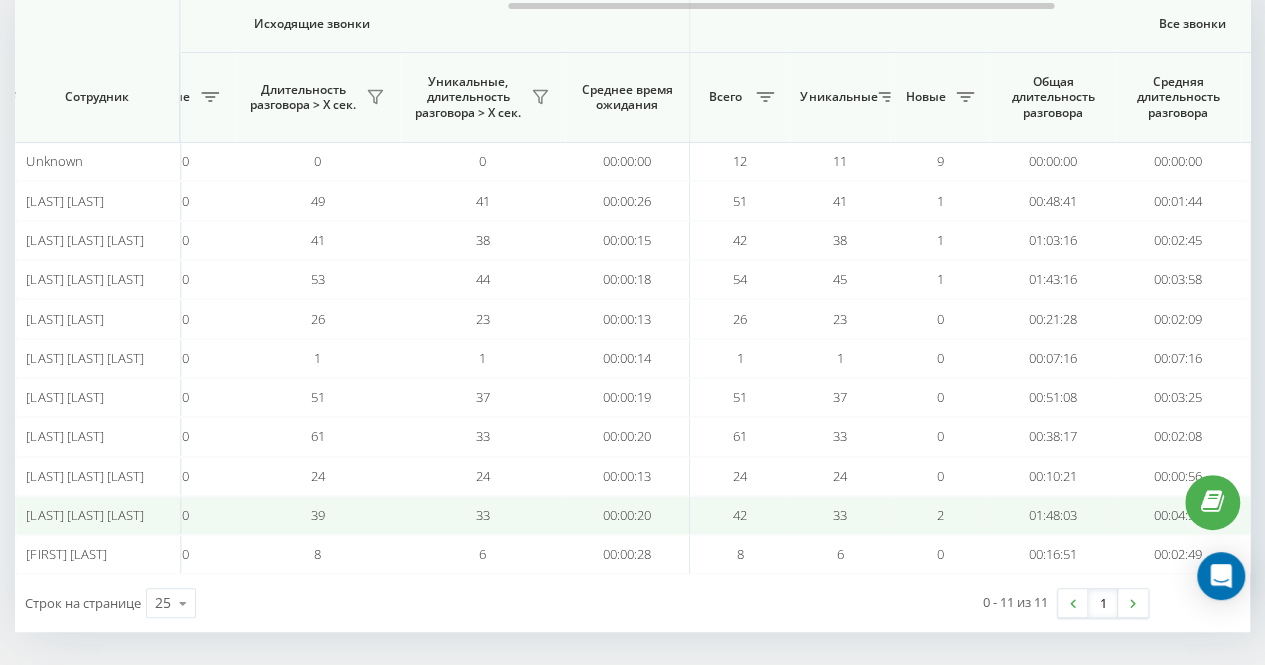 scroll, scrollTop: 0, scrollLeft: 0, axis: both 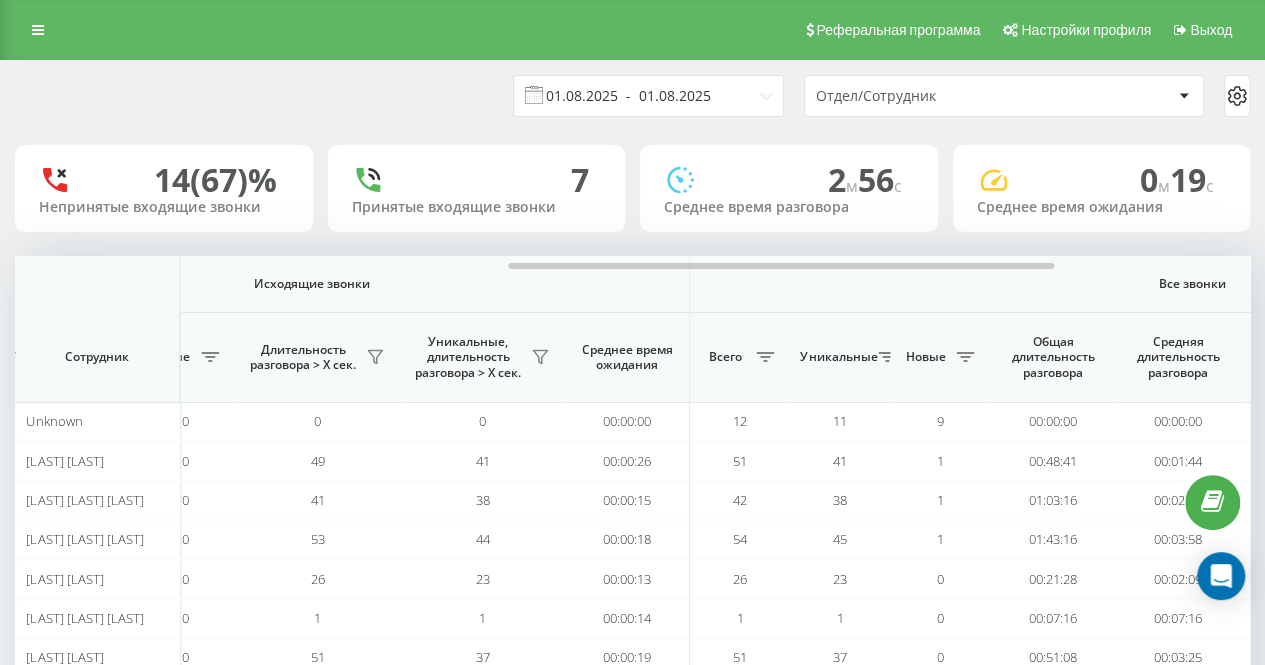 click on "01.08.2025  -  01.08.2025" at bounding box center [648, 96] 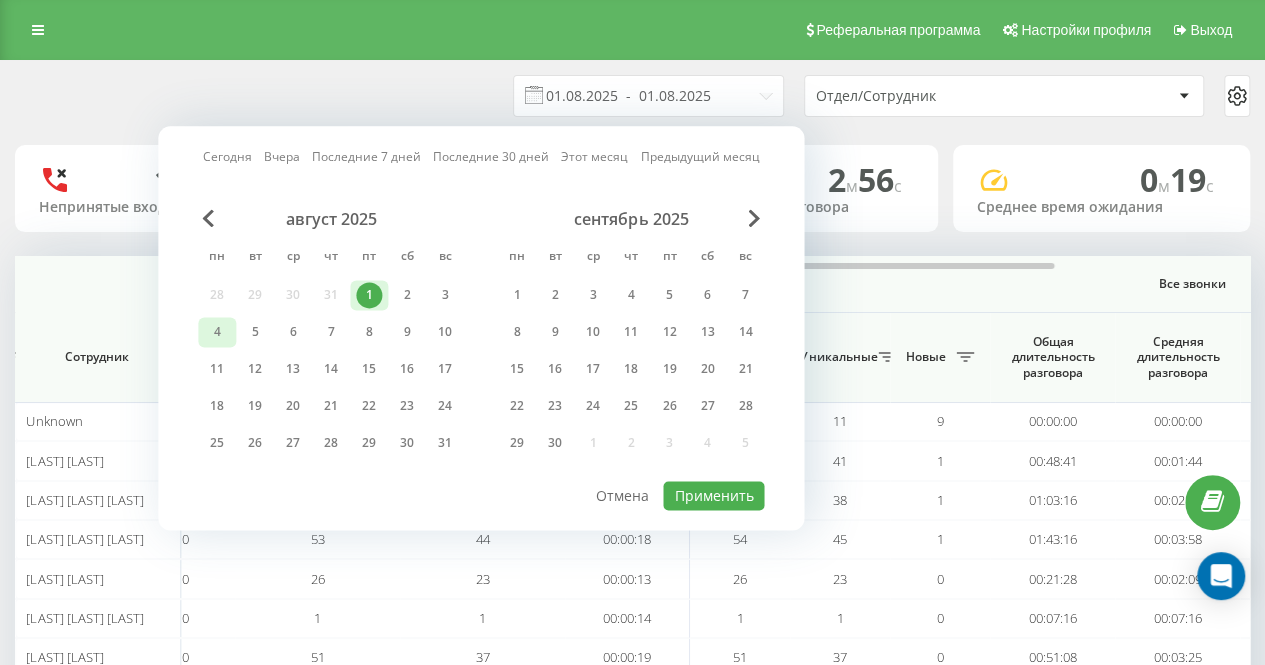 click on "4" at bounding box center (217, 332) 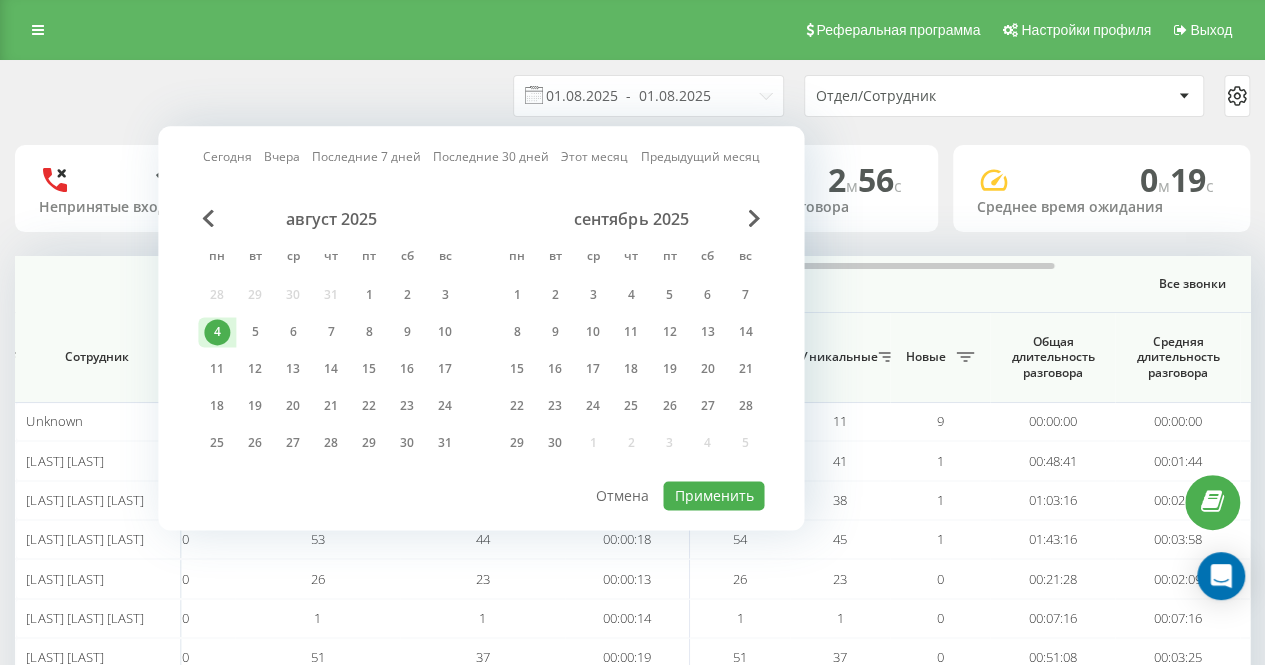 click on "Сегодня Вчера Последние 7 дней Последние 30 дней Этот месяц Предыдущий месяц август 2025 пн вт ср чт пт сб вс 28 29 30 31 1 2 3 4 5 6 7 8 9 10 11 12 13 14 15 16 17 18 19 20 21 22 23 24 25 26 27 28 29 30 31 сентябрь 2025 пн вт ср чт пт сб вс 1 2 3 4 5 6 7 8 9 10 11 12 13 14 15 16 17 18 19 20 21 22 23 24 25 26 27 28 29 30 1 2 3 4 5 Применить Отмена" at bounding box center [481, 328] 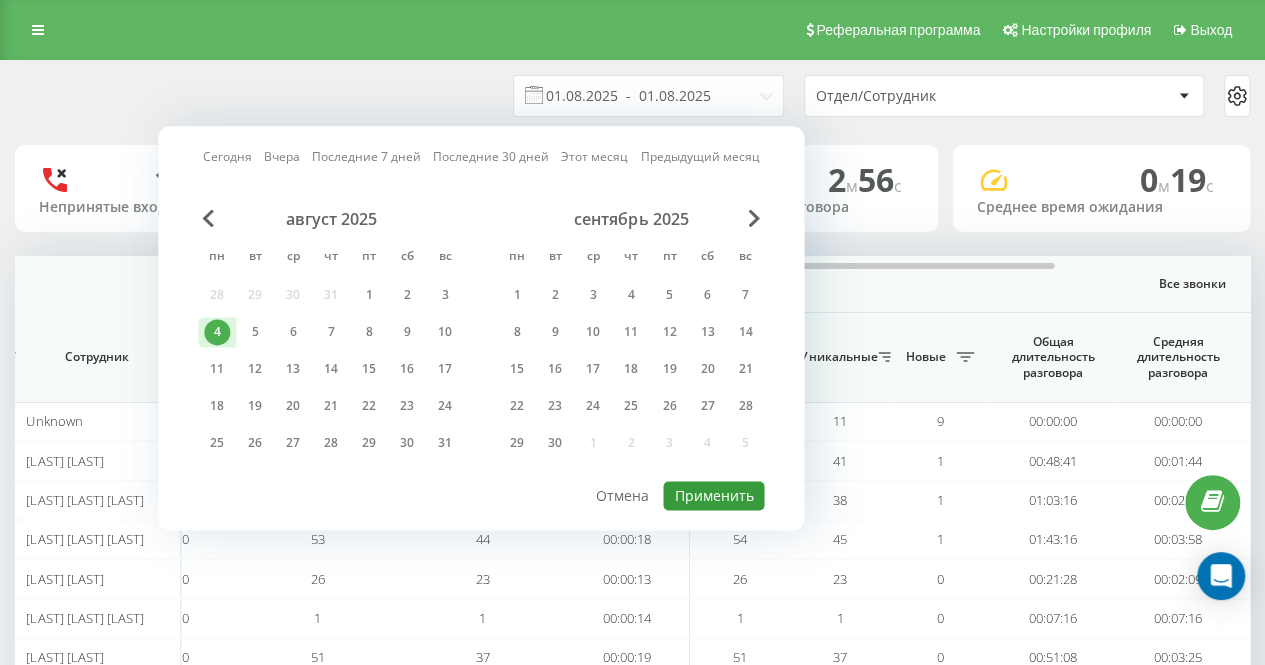 click on "Применить" at bounding box center [713, 495] 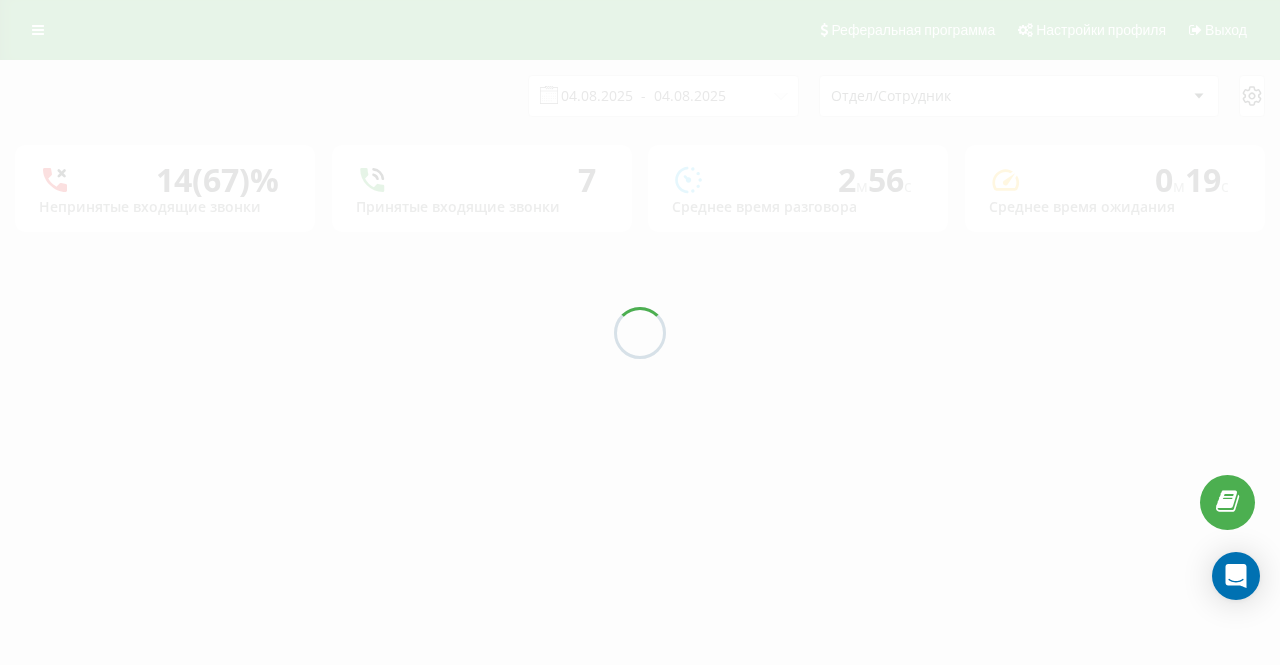 click on "01.08.2025  -  01.08.2025 Отдел/Сотрудник 14  (67)% Непринятые входящие звонки 7 Принятые входящие звонки 2 м  56 c Среднее время разговора 0 м  19 c Среднее время ожидания" at bounding box center (640, 146) 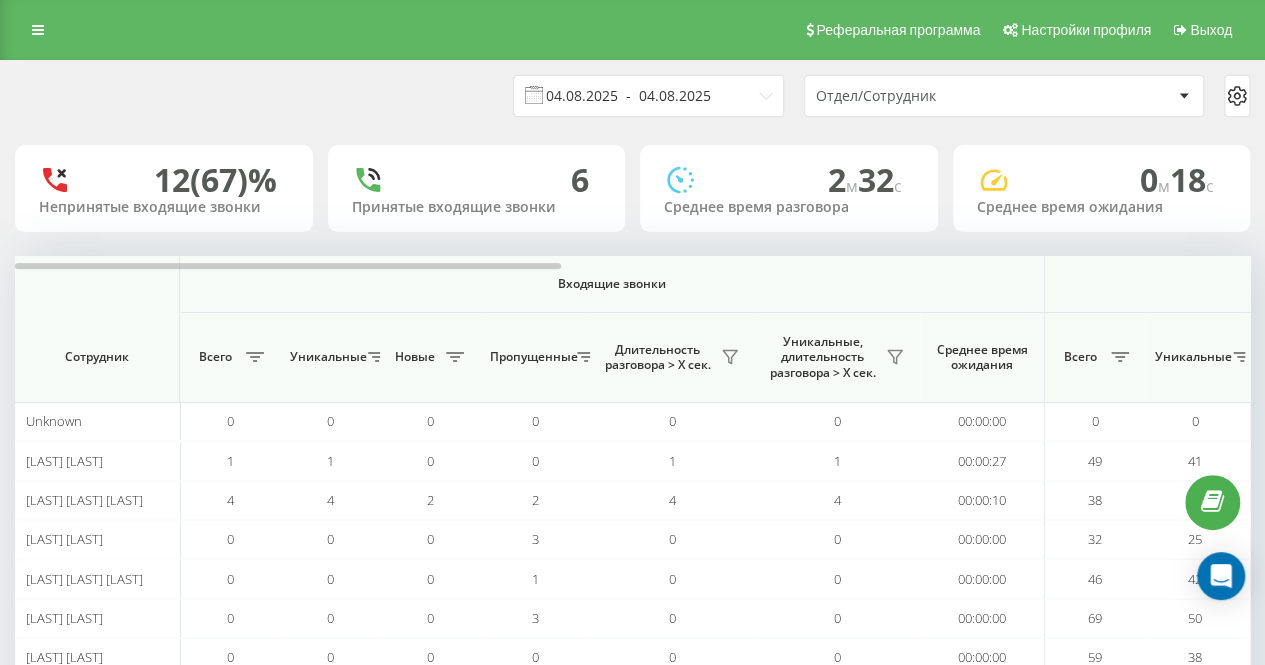 click on "01.08.2025  -  01.08.2025" at bounding box center (648, 96) 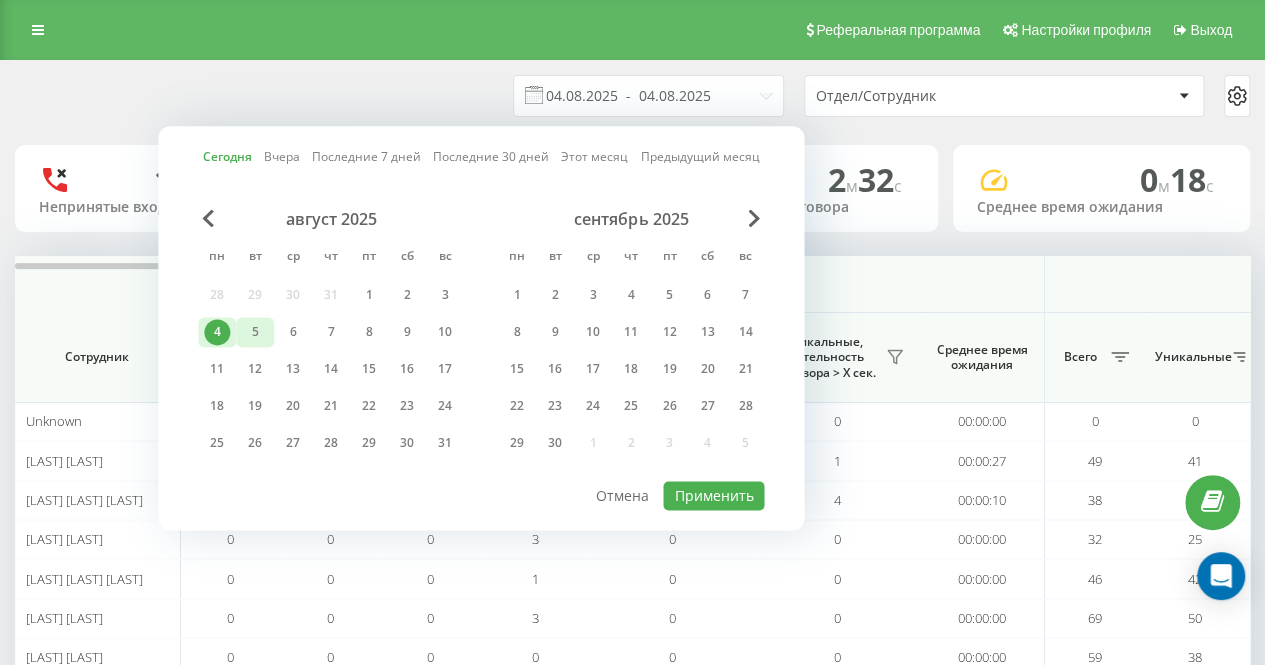 click on "5" at bounding box center [255, 332] 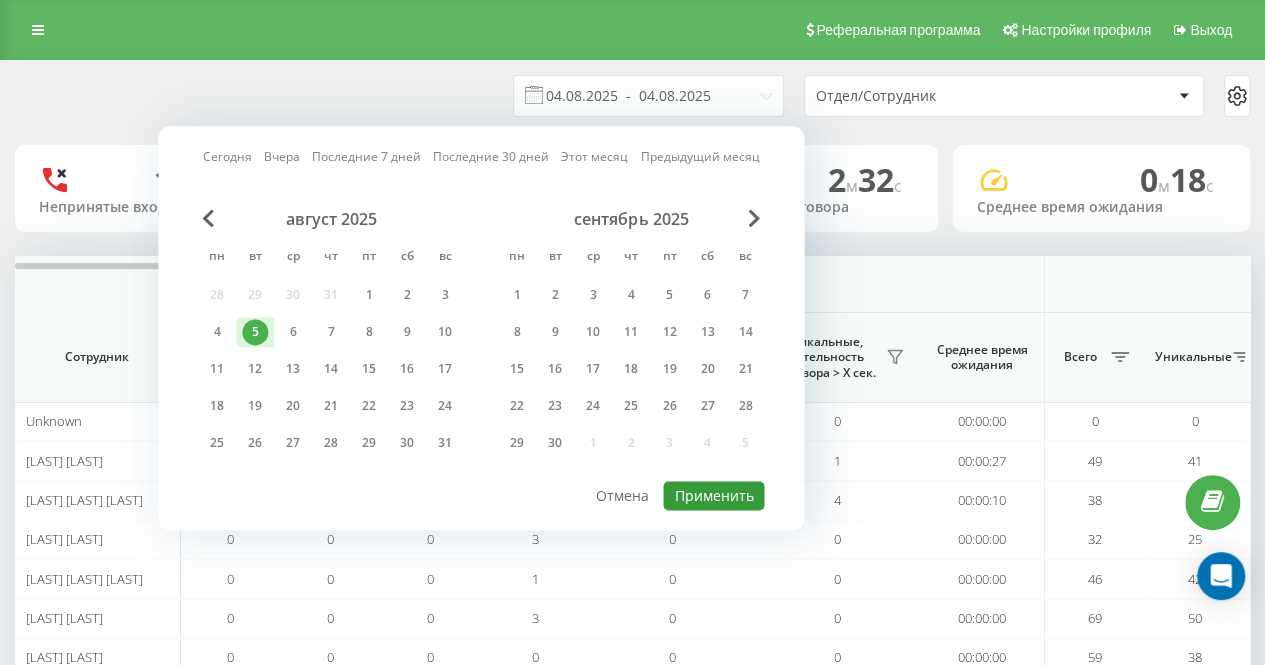 drag, startPoint x: 750, startPoint y: 498, endPoint x: 611, endPoint y: 467, distance: 142.41489 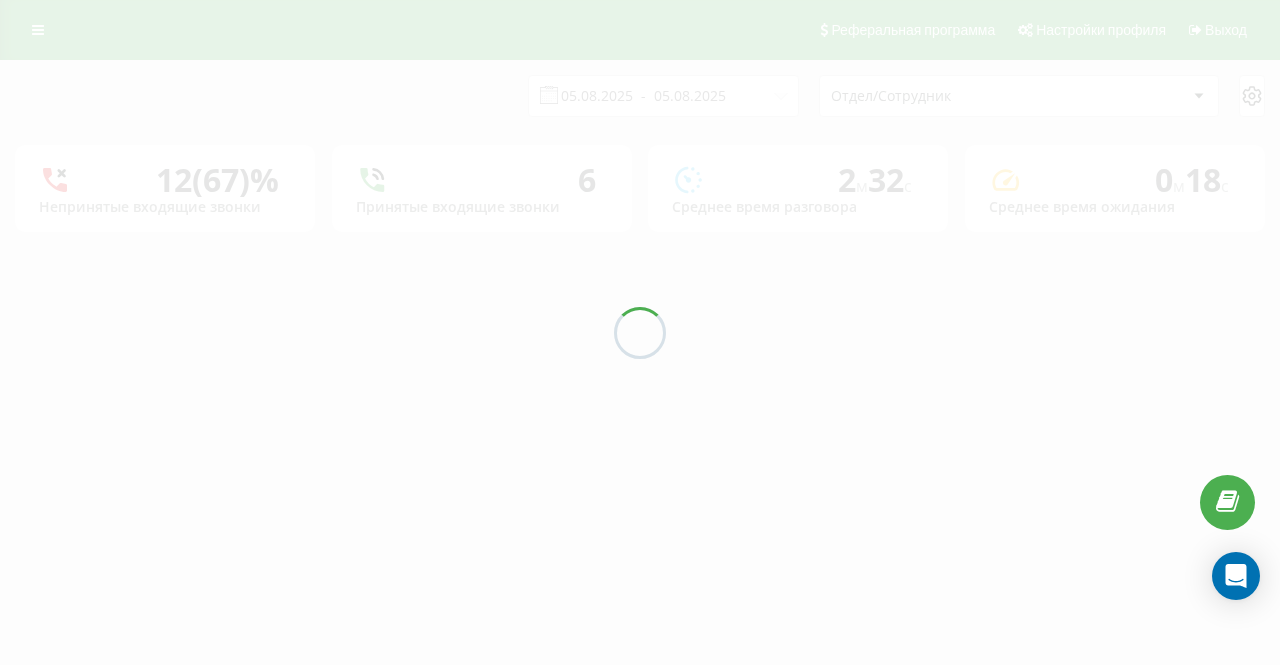 click at bounding box center (640, 332) 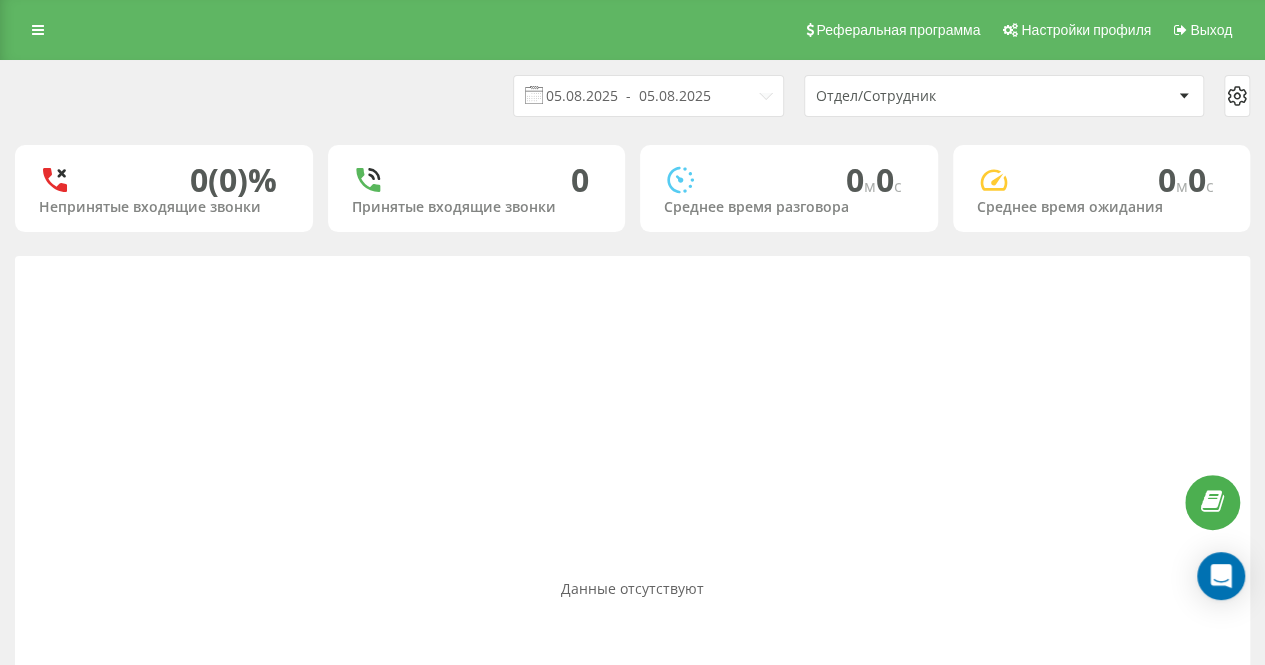 drag, startPoint x: 471, startPoint y: 75, endPoint x: 482, endPoint y: 154, distance: 79.762146 